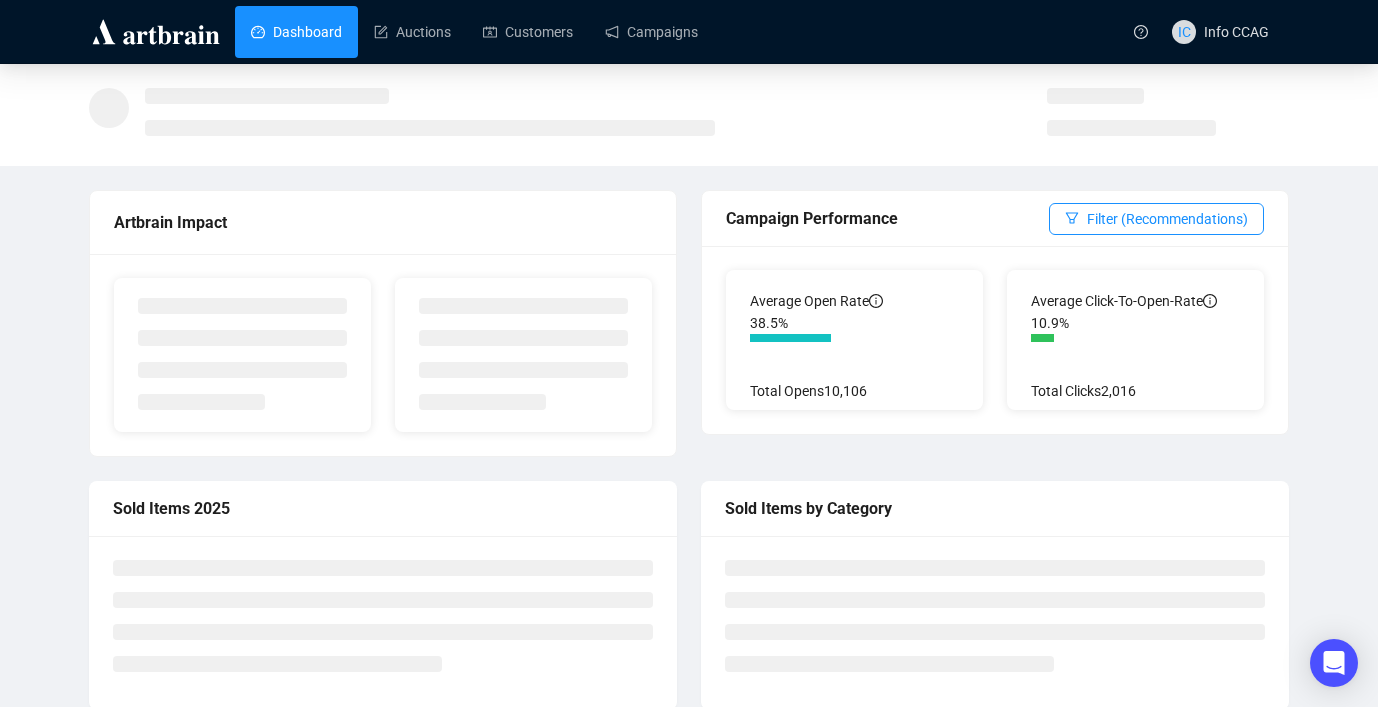 scroll, scrollTop: 0, scrollLeft: 0, axis: both 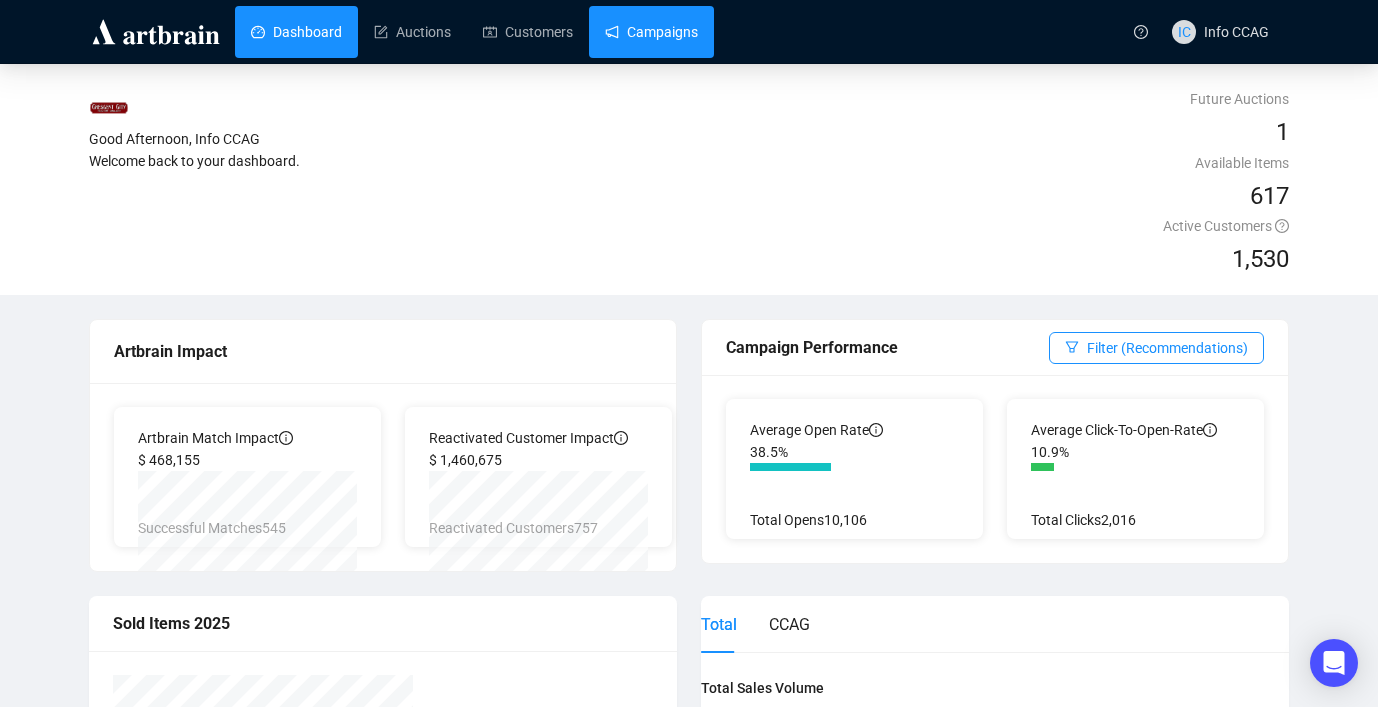 click on "Campaigns" at bounding box center (651, 32) 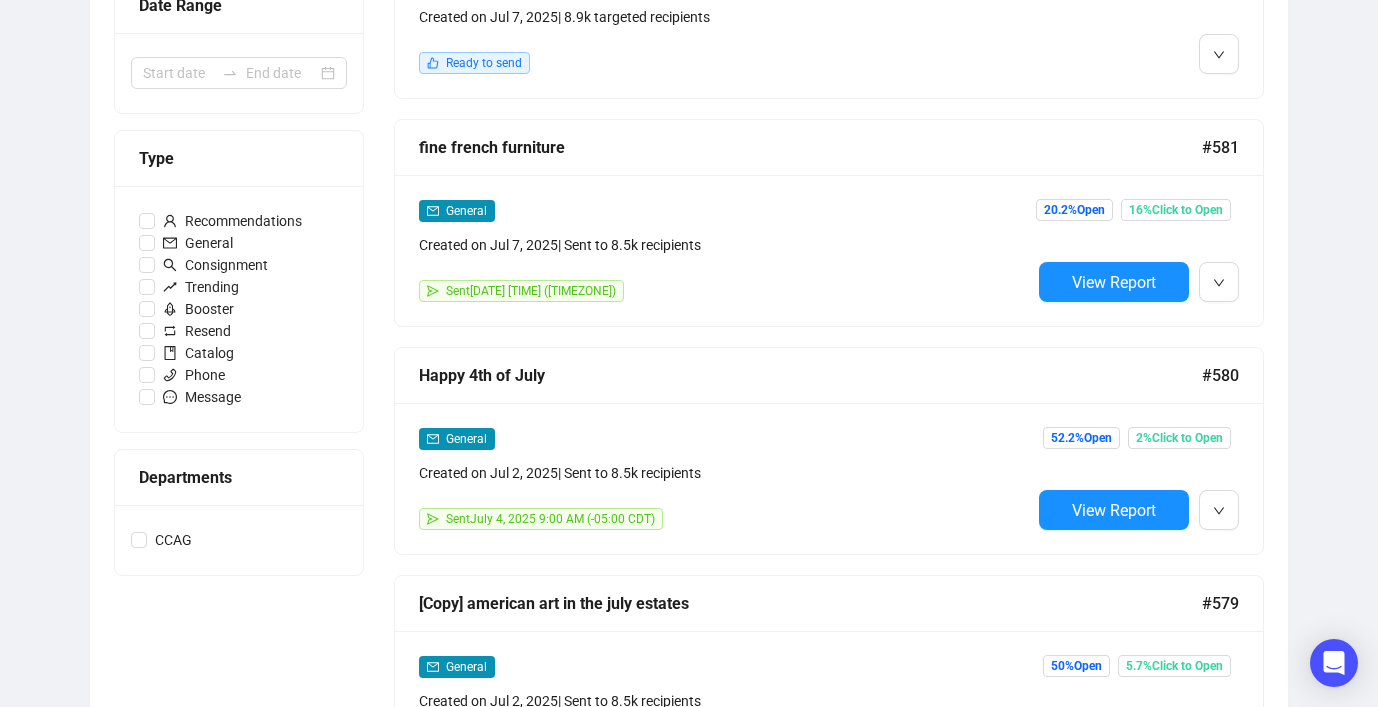 scroll, scrollTop: 700, scrollLeft: 0, axis: vertical 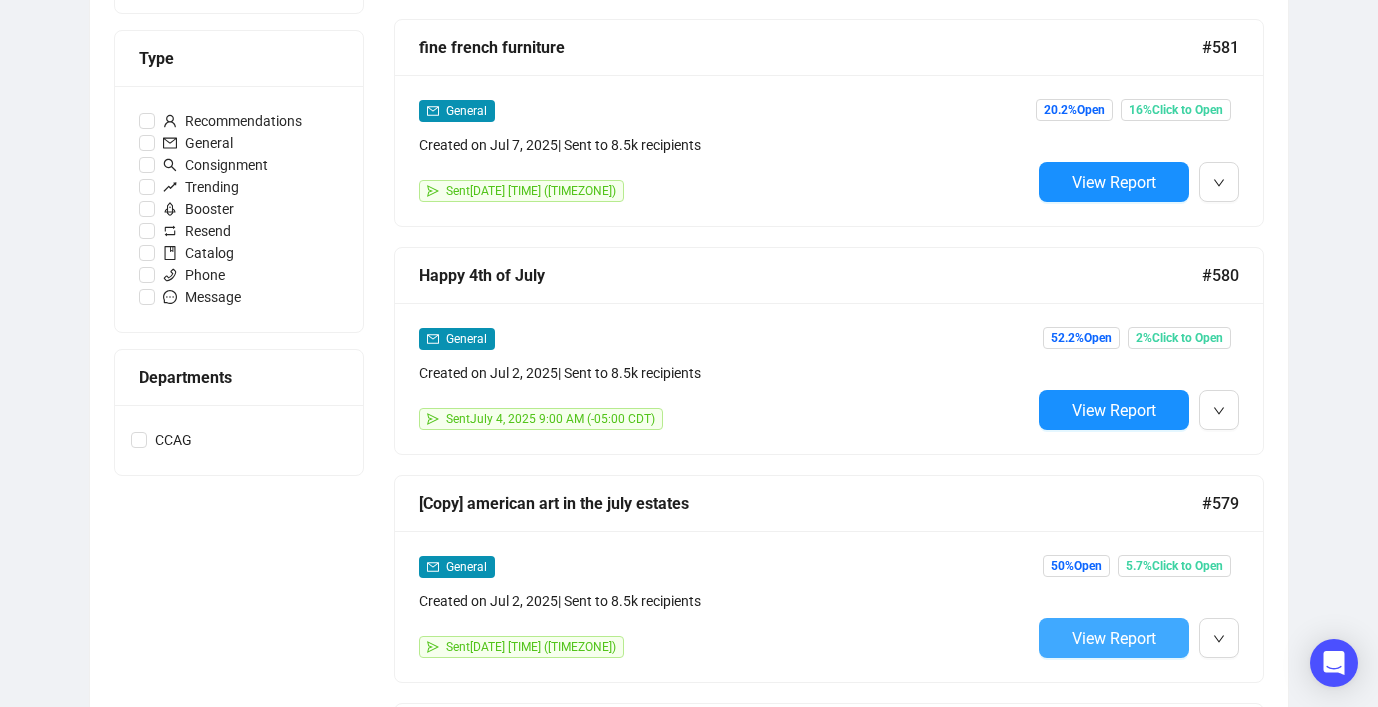 click on "View Report" at bounding box center [1114, 638] 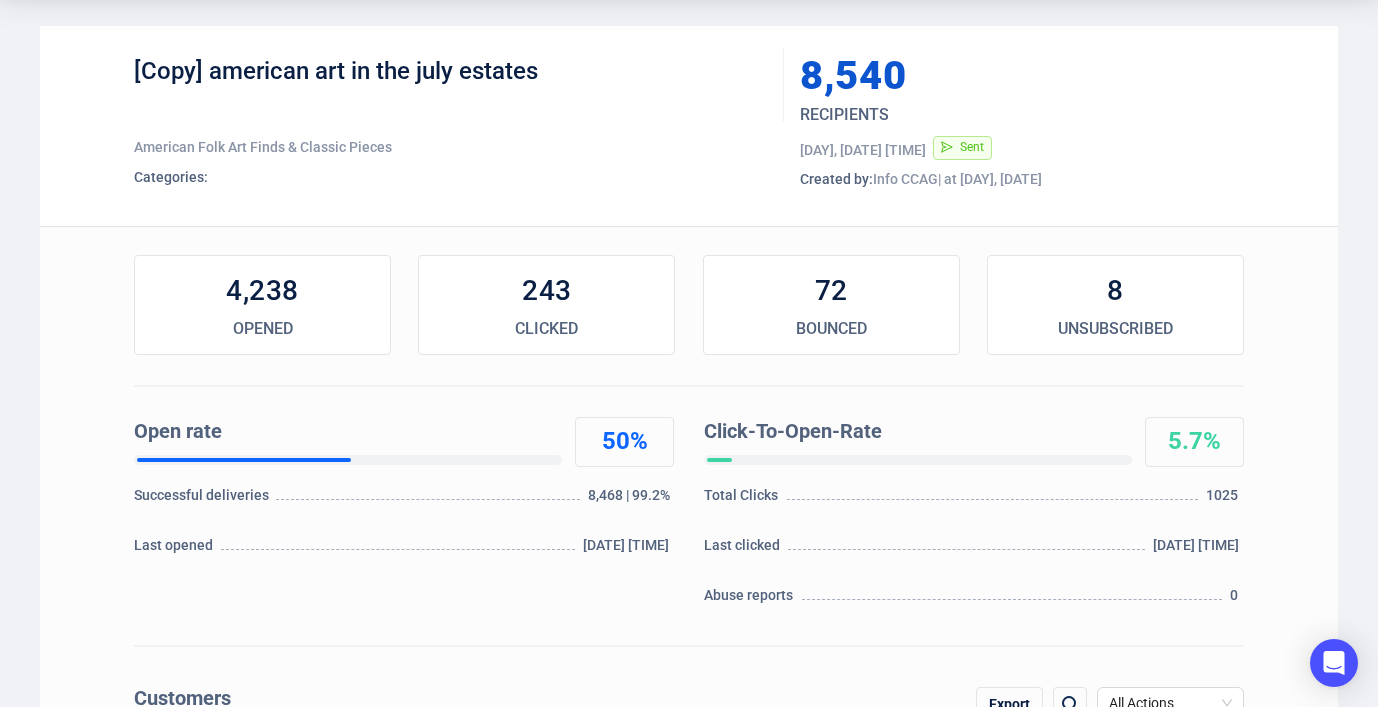 scroll, scrollTop: 100, scrollLeft: 0, axis: vertical 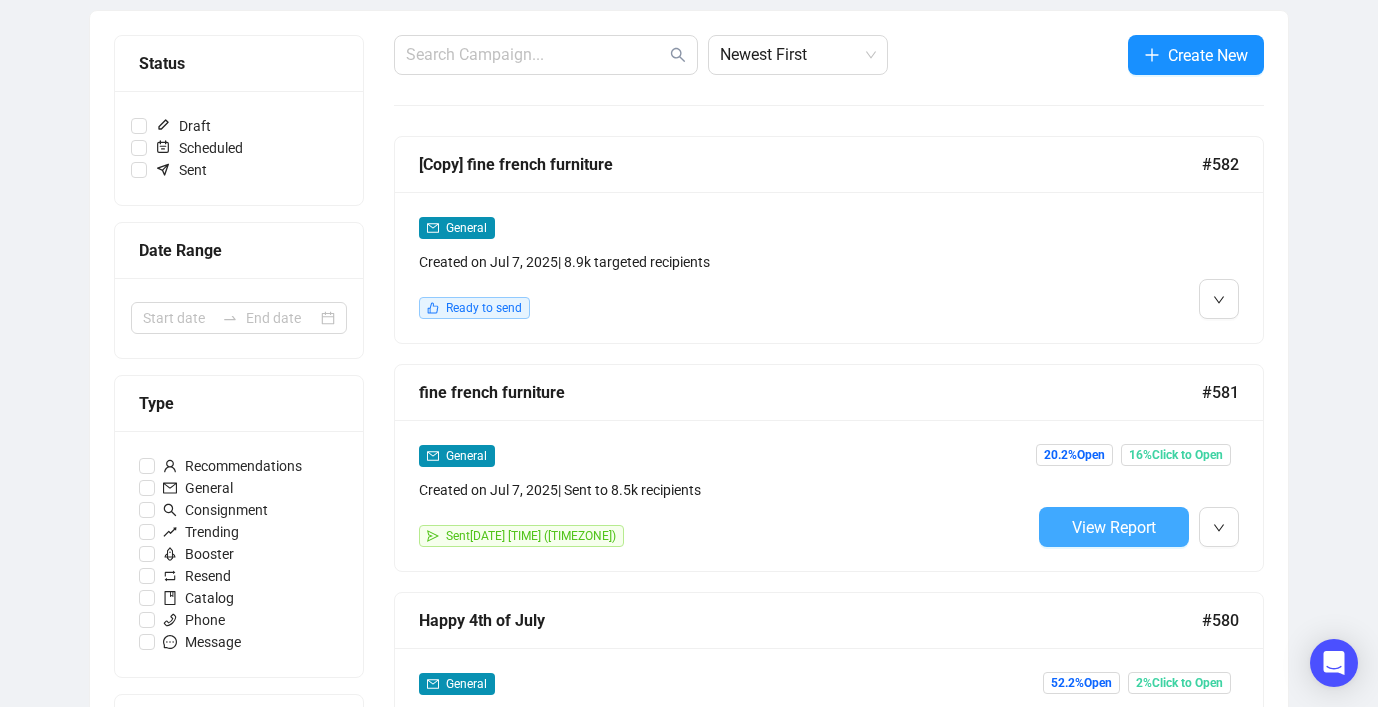 click on "View Report" at bounding box center (1114, 527) 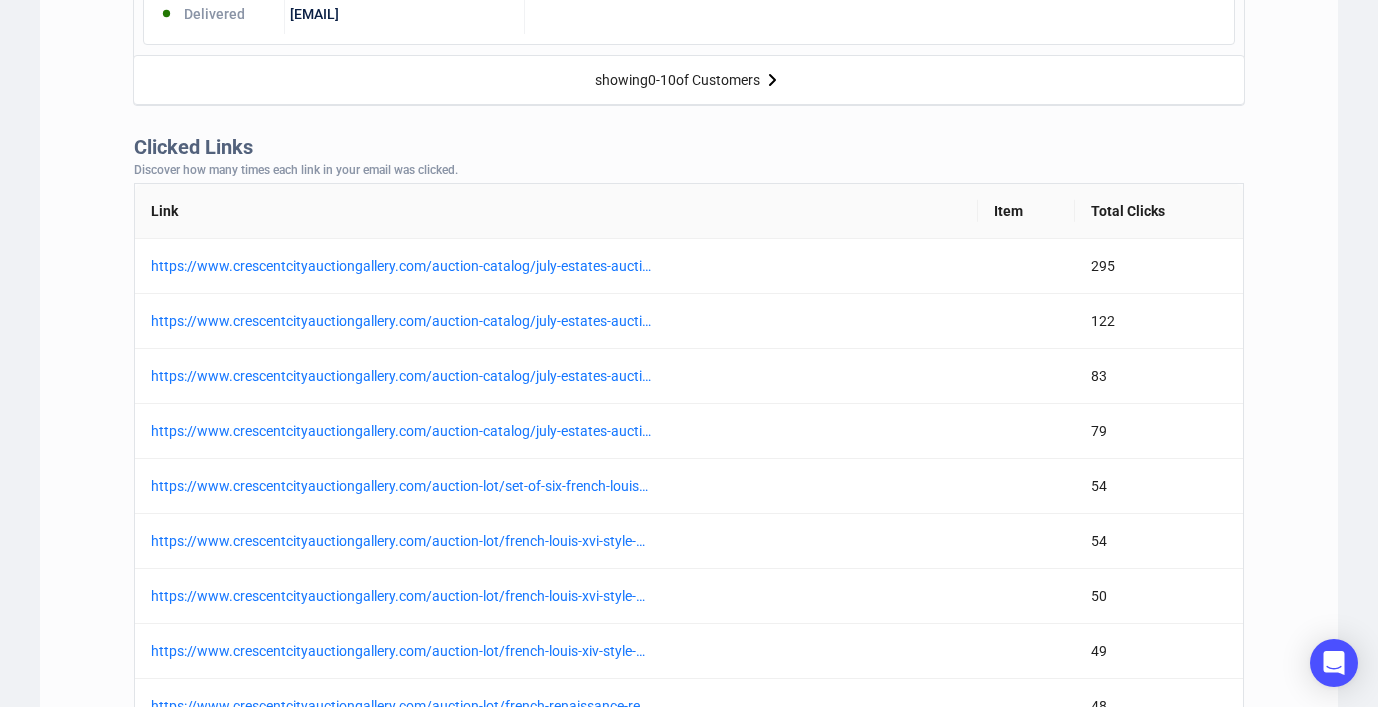 scroll, scrollTop: 1500, scrollLeft: 0, axis: vertical 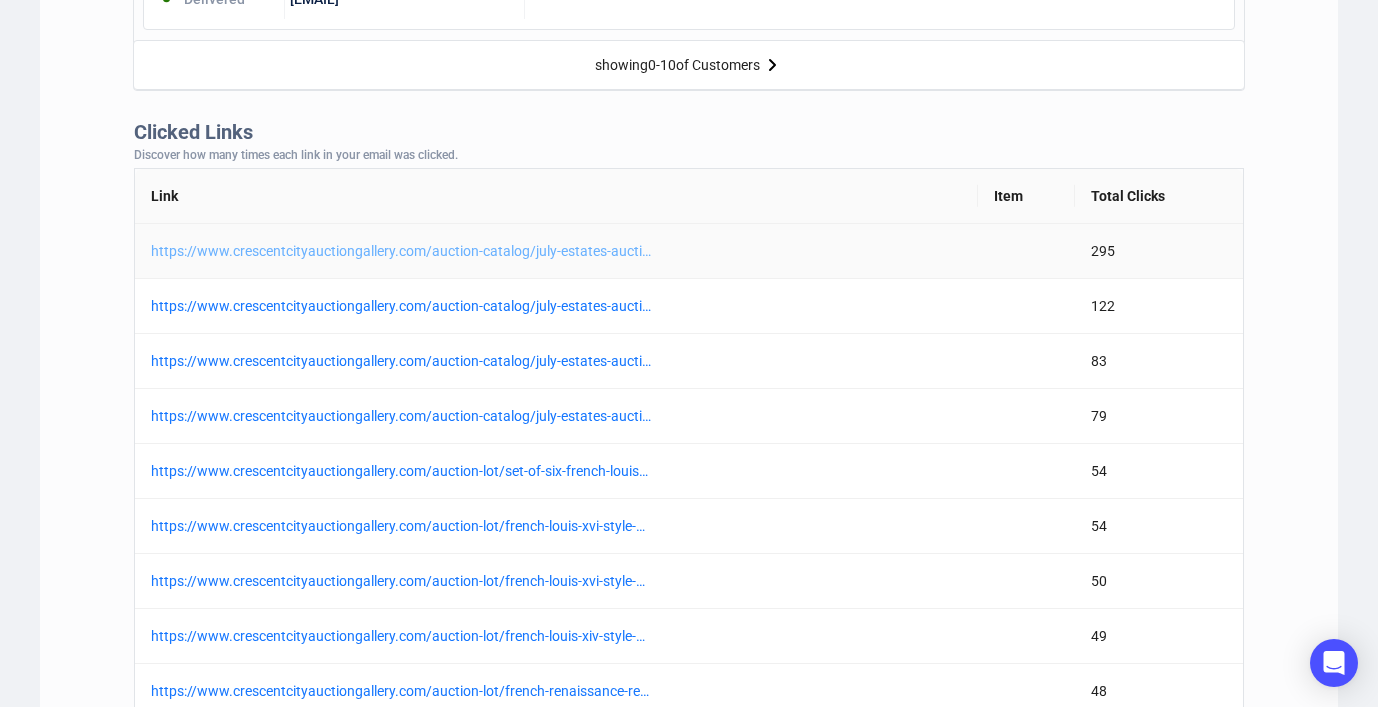 click on "https://www.crescentcityauctiongallery.com/auction-catalog/july-estates-auction-session-i_KR5LH0OWXH" at bounding box center [401, 251] 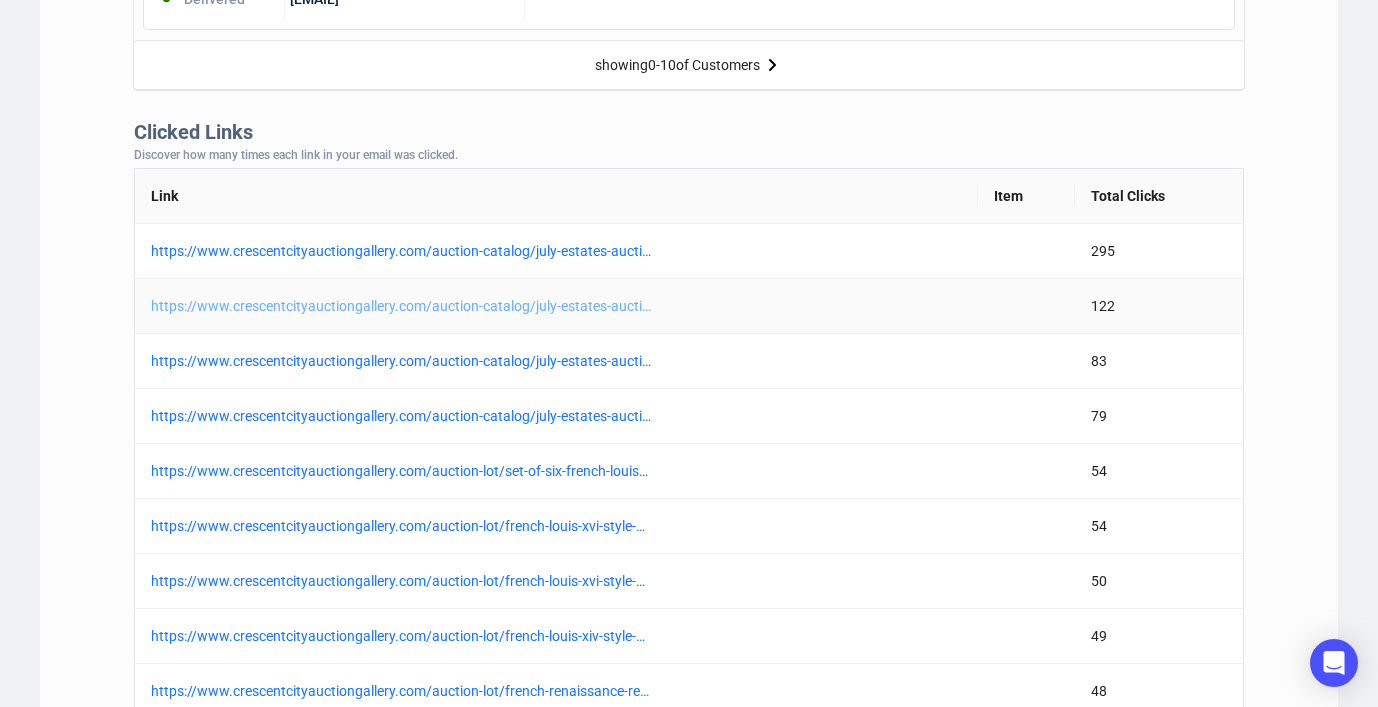 click on "https://www.crescentcityauctiongallery.com/auction-catalog/july-estates-auction-session-ii_5OH1WJQNGA" at bounding box center (401, 306) 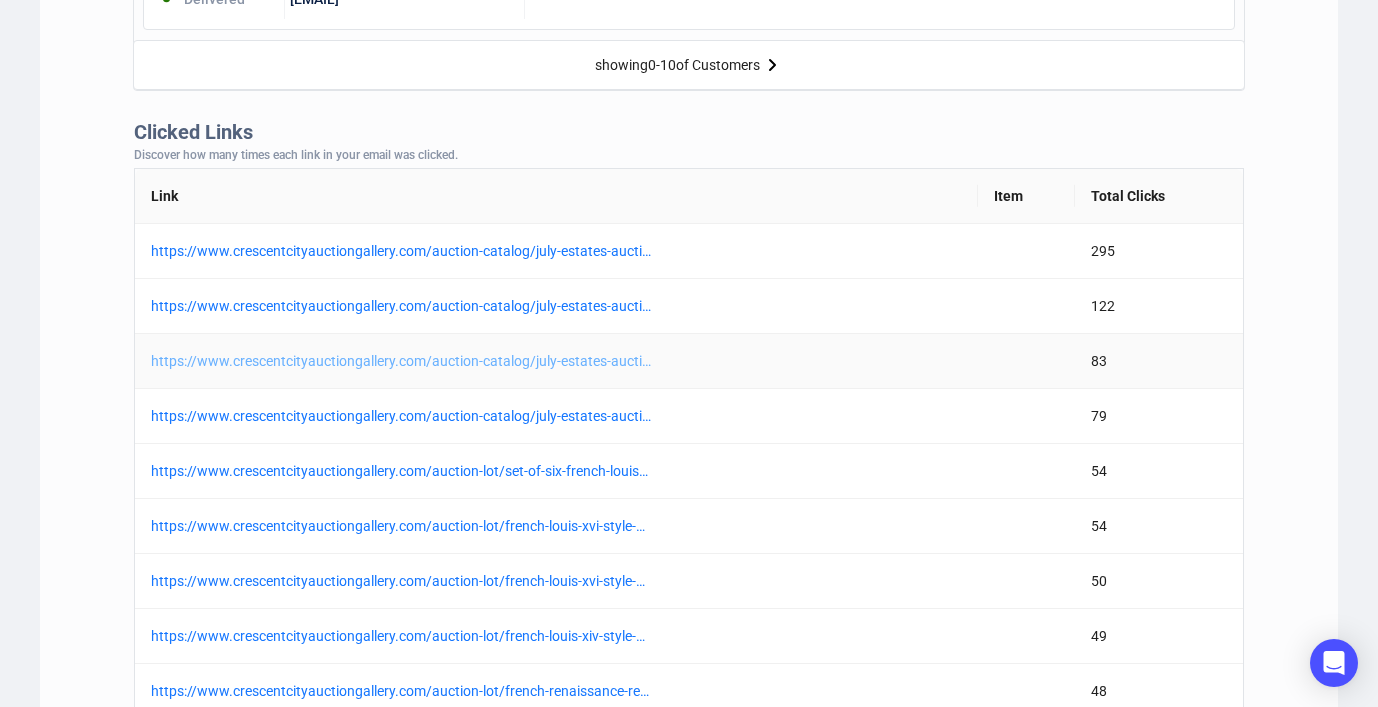 click on "https://www.crescentcityauctiongallery.com/auction-catalog/july-estates-auction-session-ii_5OH1WJQNGA?algoliaParam=upcoming_lots_lotNumber_asc_prod%255Bquery%255D%3DFRENCH%2520FURNITURE" at bounding box center (401, 361) 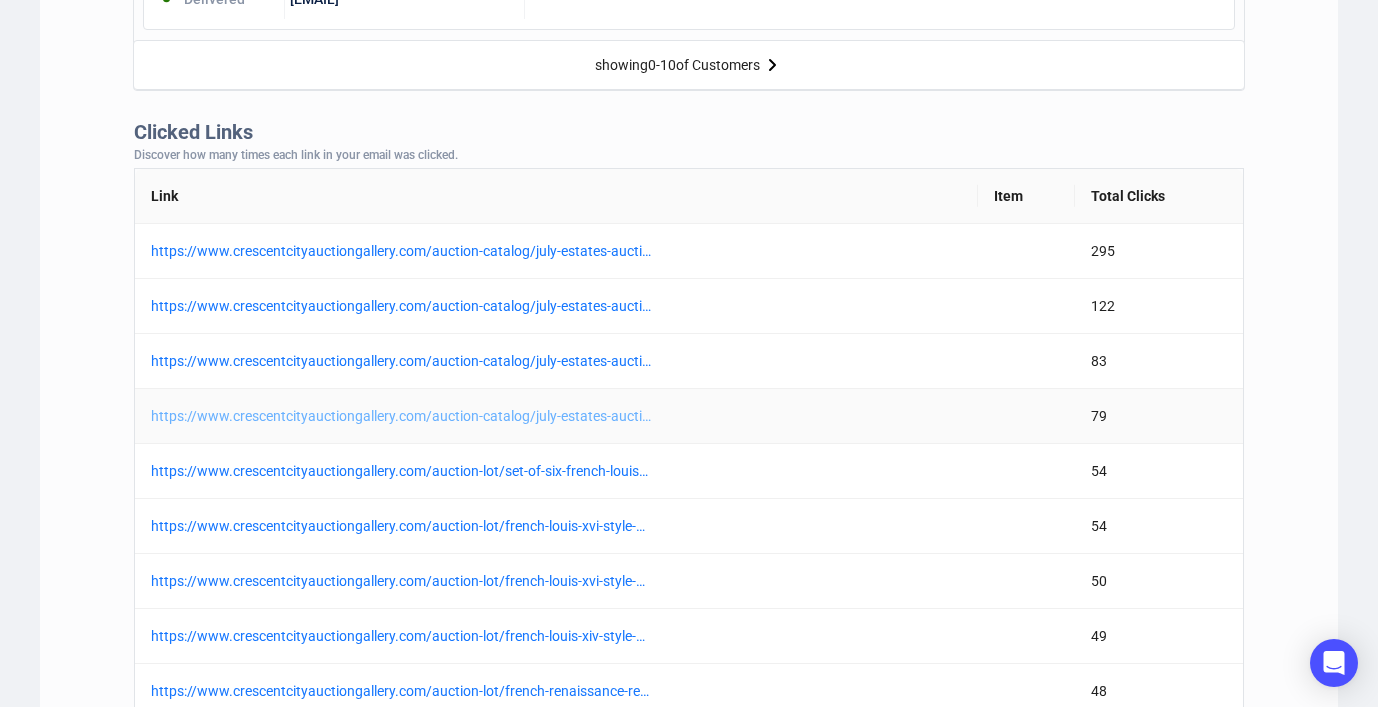 click on "https://www.crescentcityauctiongallery.com/auction-catalog/july-estates-auction-session-i_KR5LH0OWXH?algoliaParam=upcoming_lots_lotNumber_asc_prod%255Bquery%255D%3DFRENCH%2520FURNITURE" at bounding box center [401, 416] 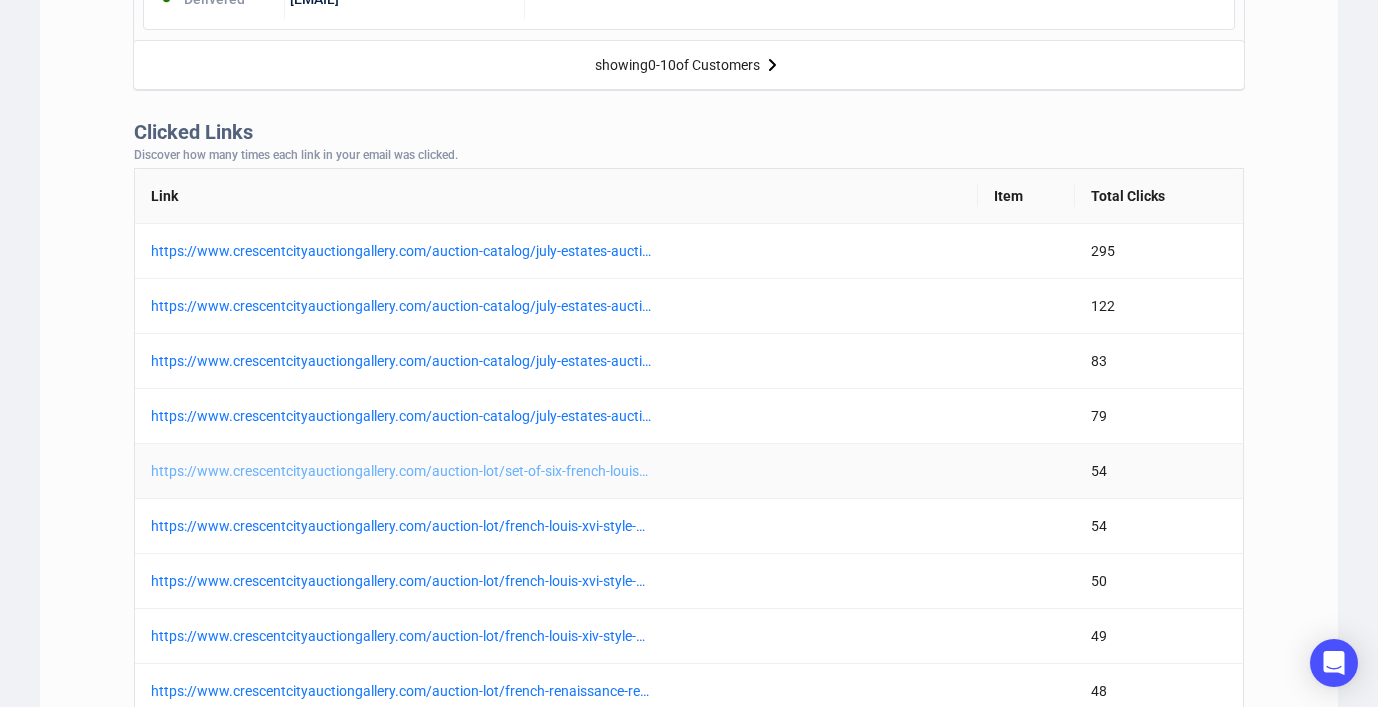 click on "https://www.crescentcityauctiongallery.com/auction-lot/set-of-six-french-louis-xvi-style-creme-peinte-di_4a94939a58" at bounding box center (401, 471) 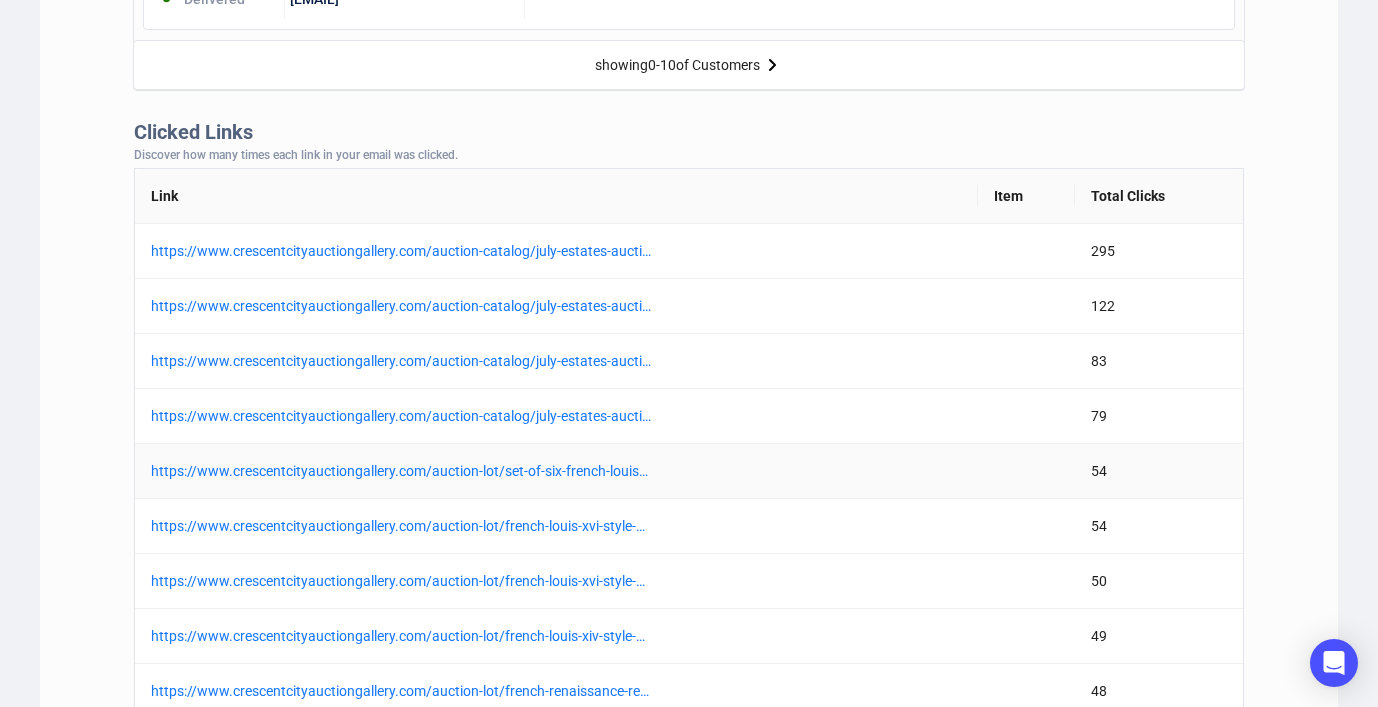 scroll, scrollTop: 1600, scrollLeft: 0, axis: vertical 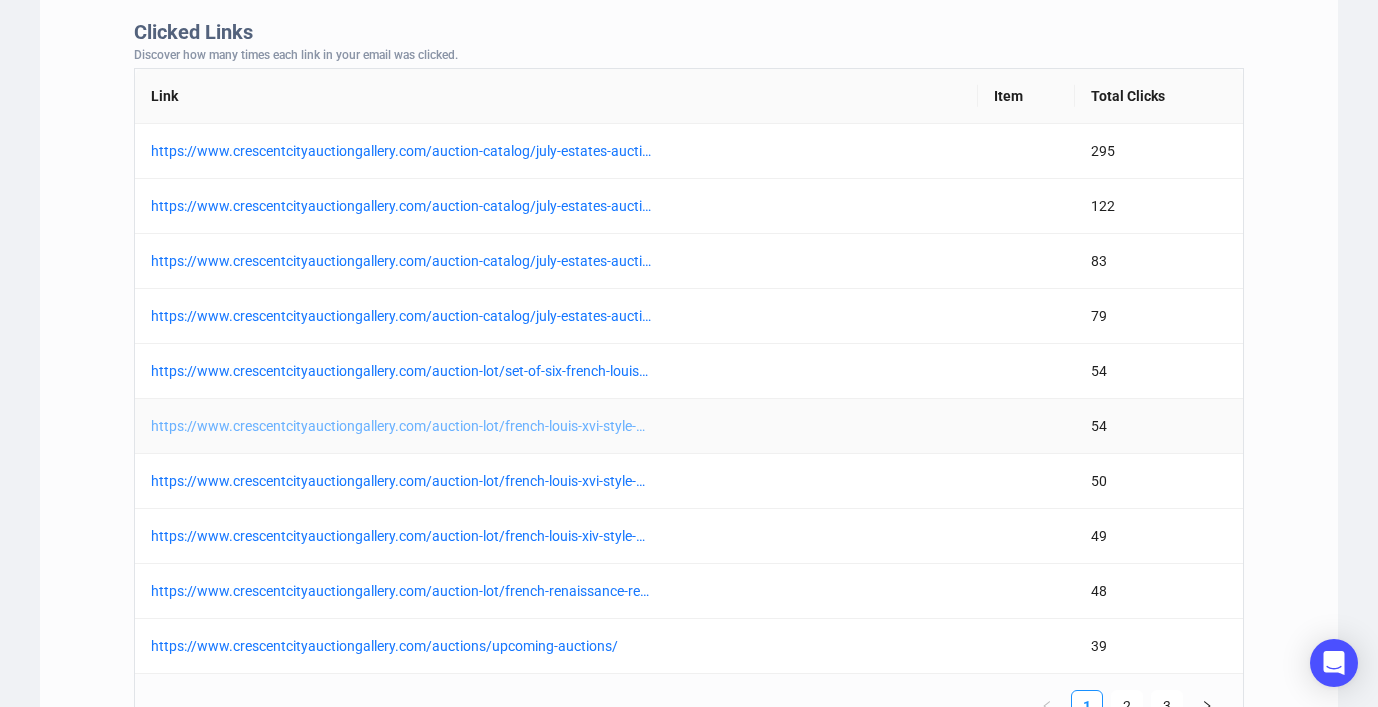 click on "https://www.crescentcityauctiongallery.com/auction-lot/french-louis-xvi-style-carved-walnut-canape-20th-_d494d8b945" at bounding box center [401, 426] 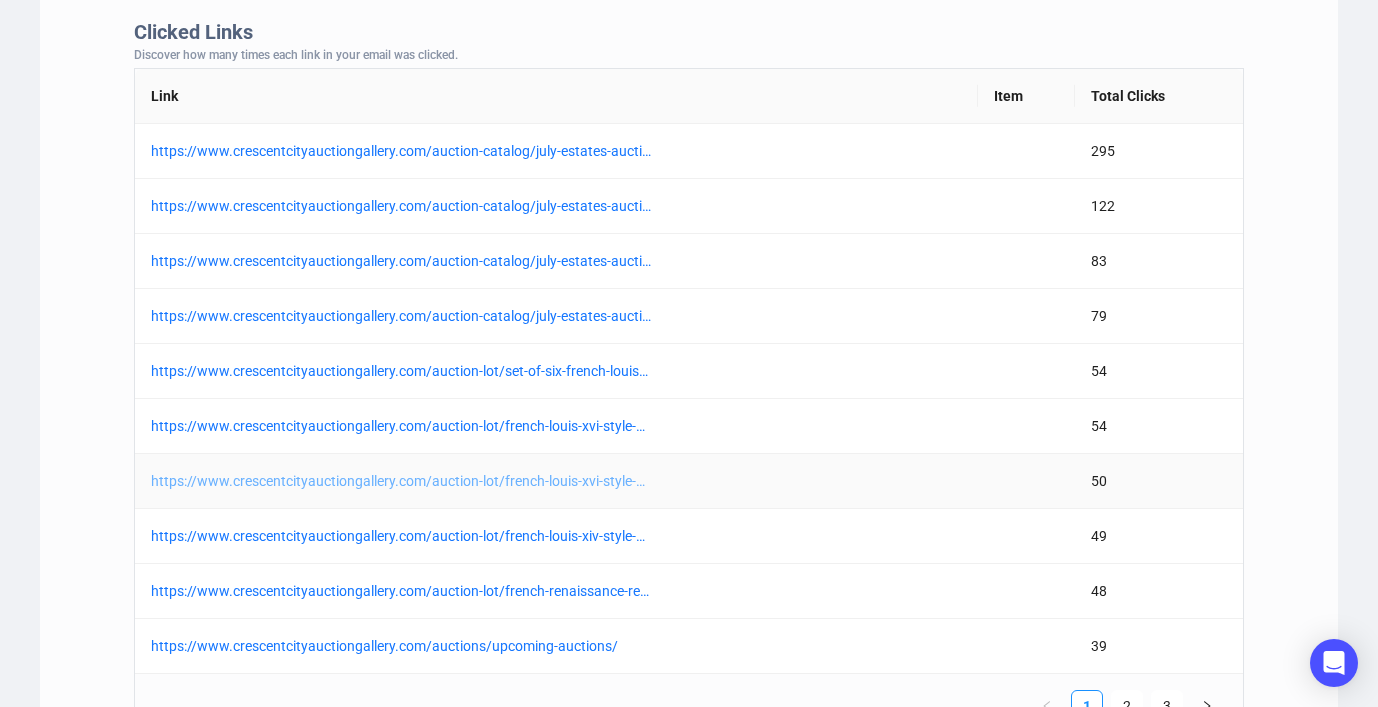 click on "https://www.crescentcityauctiongallery.com/auction-lot/french-louis-xvi-style-marble-top-walnut-enfilade_b2b472681d" at bounding box center [401, 481] 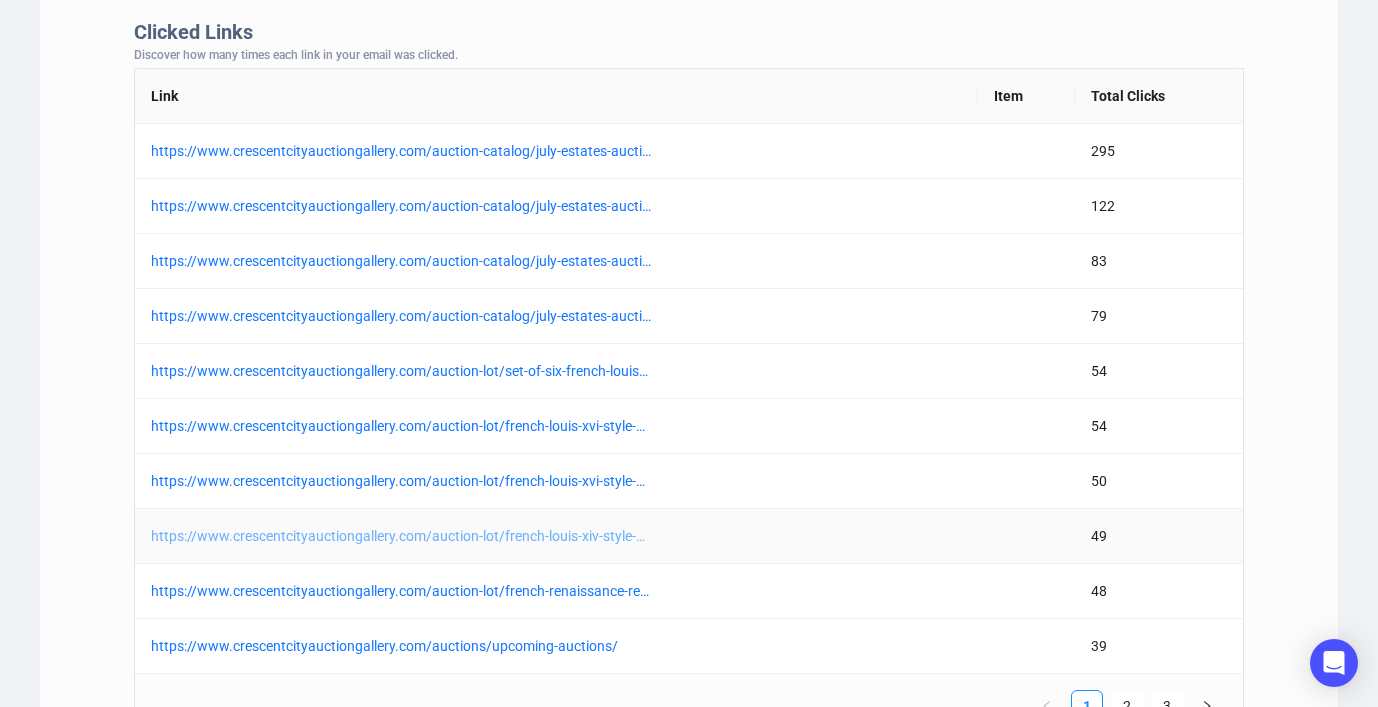 click on "https://www.crescentcityauctiongallery.com/auction-lot/french-louis-xiv-style-walnut-armoire-19th-c-h-98_98f4e9b82a" at bounding box center [401, 536] 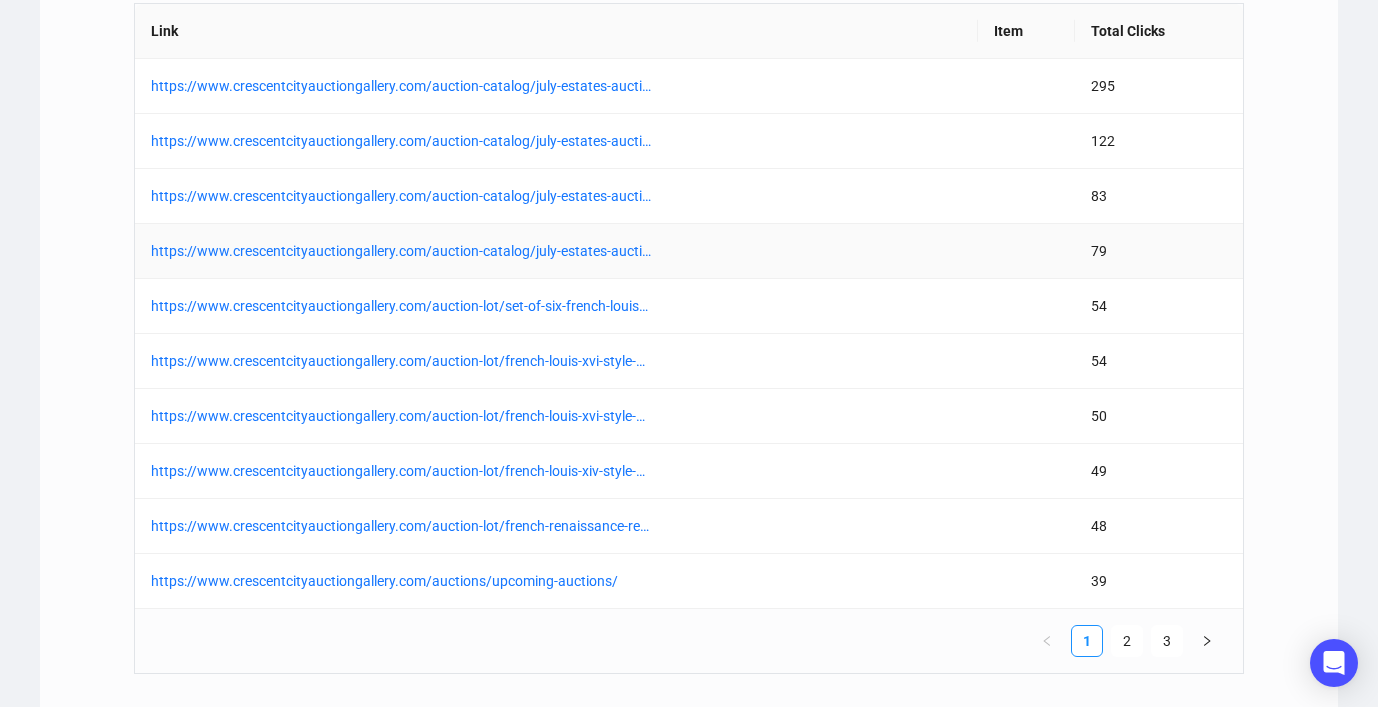 scroll, scrollTop: 1700, scrollLeft: 0, axis: vertical 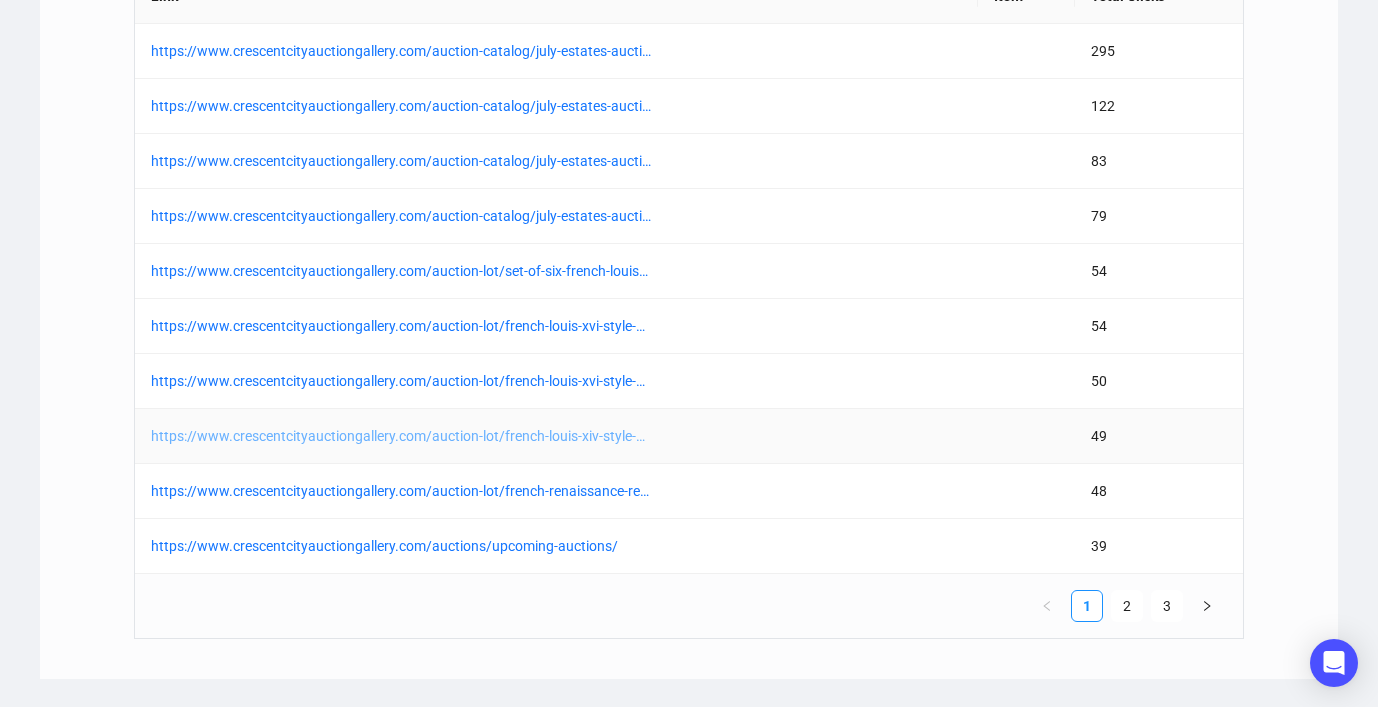 click on "https://www.crescentcityauctiongallery.com/auction-lot/french-louis-xiv-style-walnut-armoire-19th-c-h-98_98f4e9b82a" at bounding box center [401, 436] 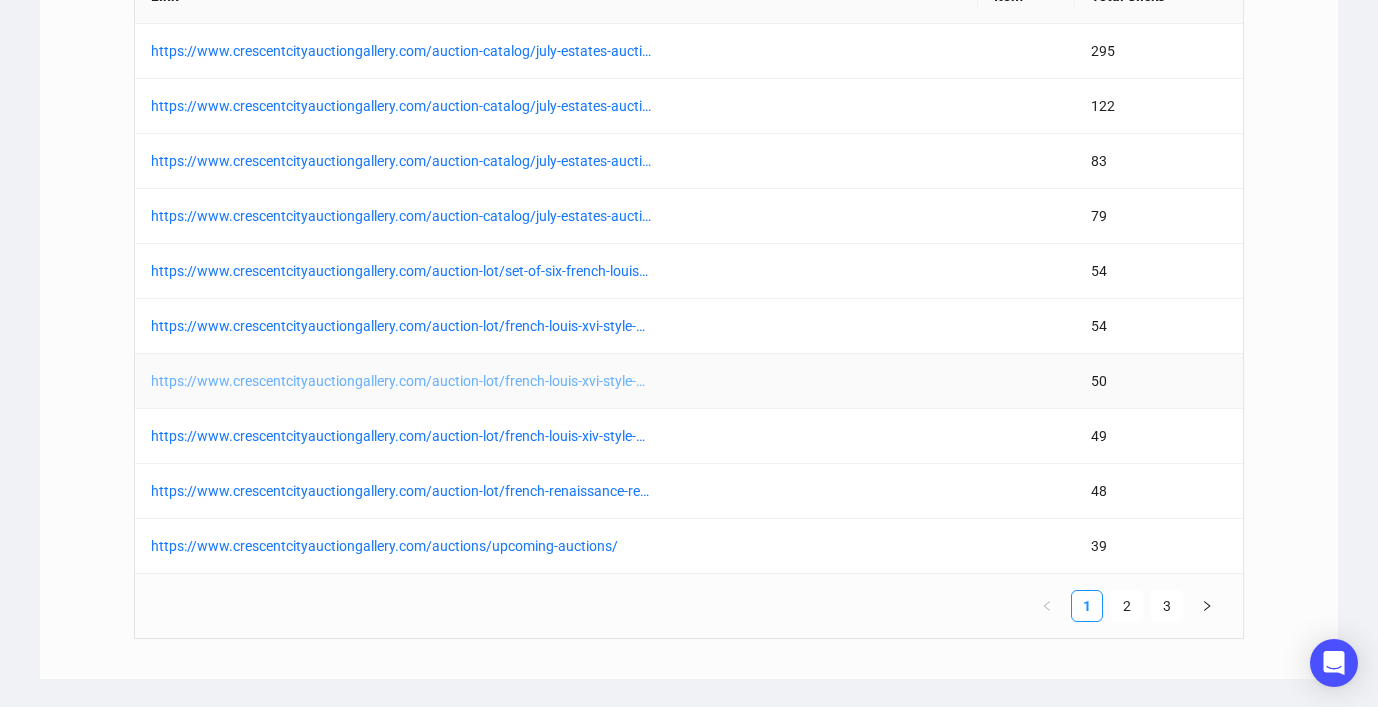 click on "https://www.crescentcityauctiongallery.com/auction-lot/french-louis-xvi-style-marble-top-walnut-enfilade_b2b472681d" at bounding box center (401, 381) 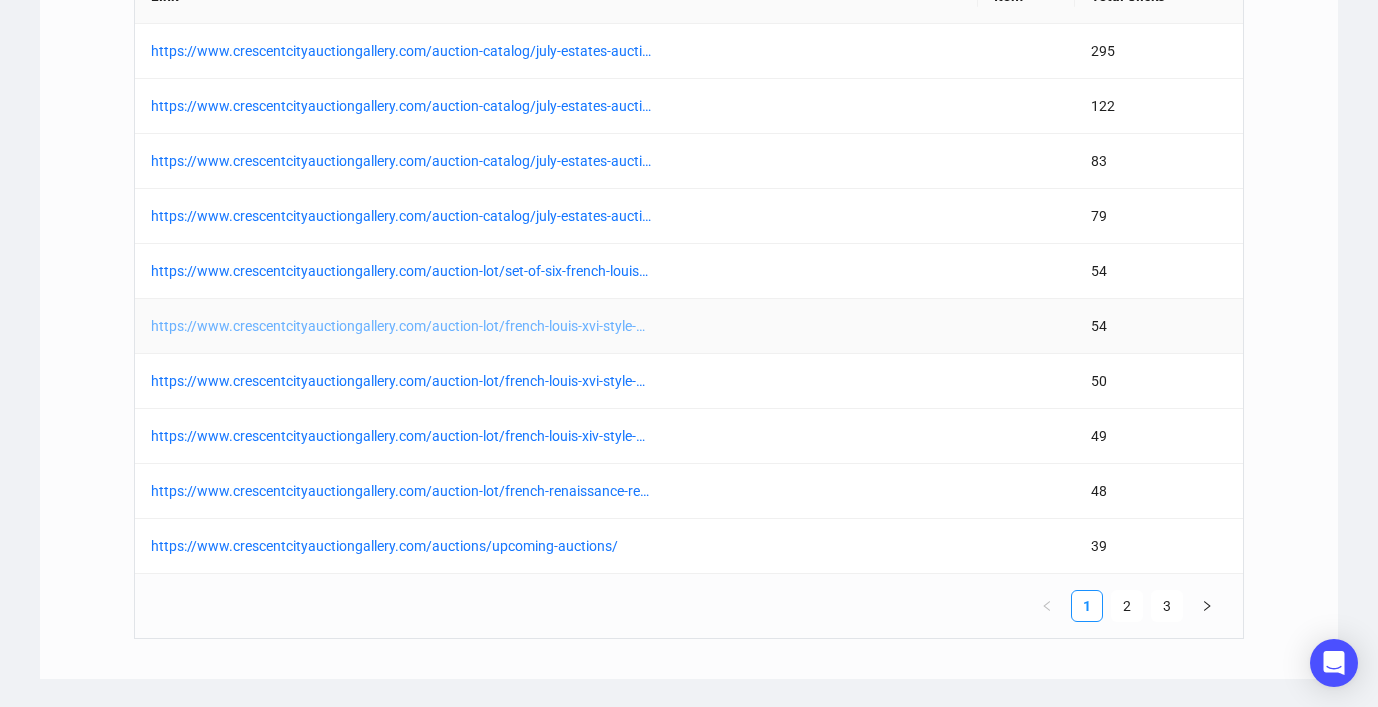 click on "https://www.crescentcityauctiongallery.com/auction-lot/french-louis-xvi-style-carved-walnut-canape-20th-_d494d8b945" at bounding box center [401, 326] 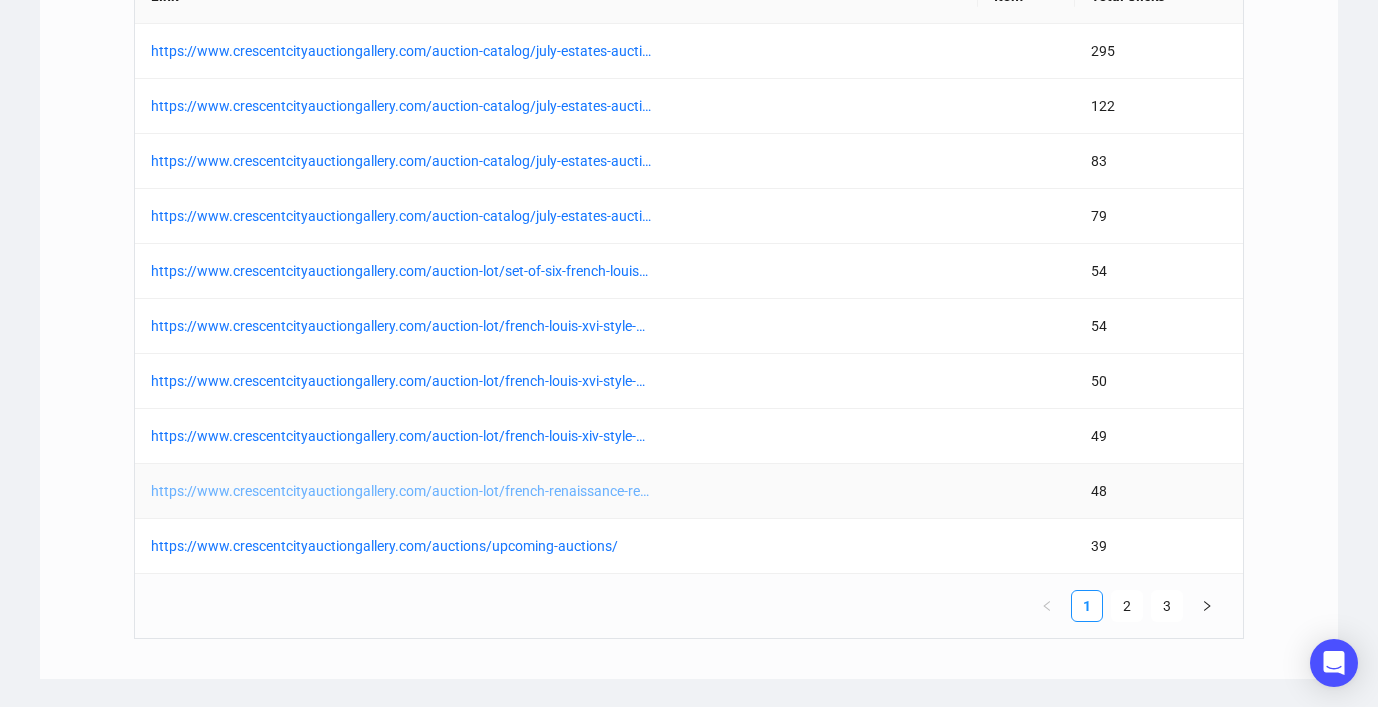 click on "https://www.crescentcityauctiongallery.com/auction-lot/french-renaissance-revival-carved-walnut-library-_0d44612969" at bounding box center (401, 491) 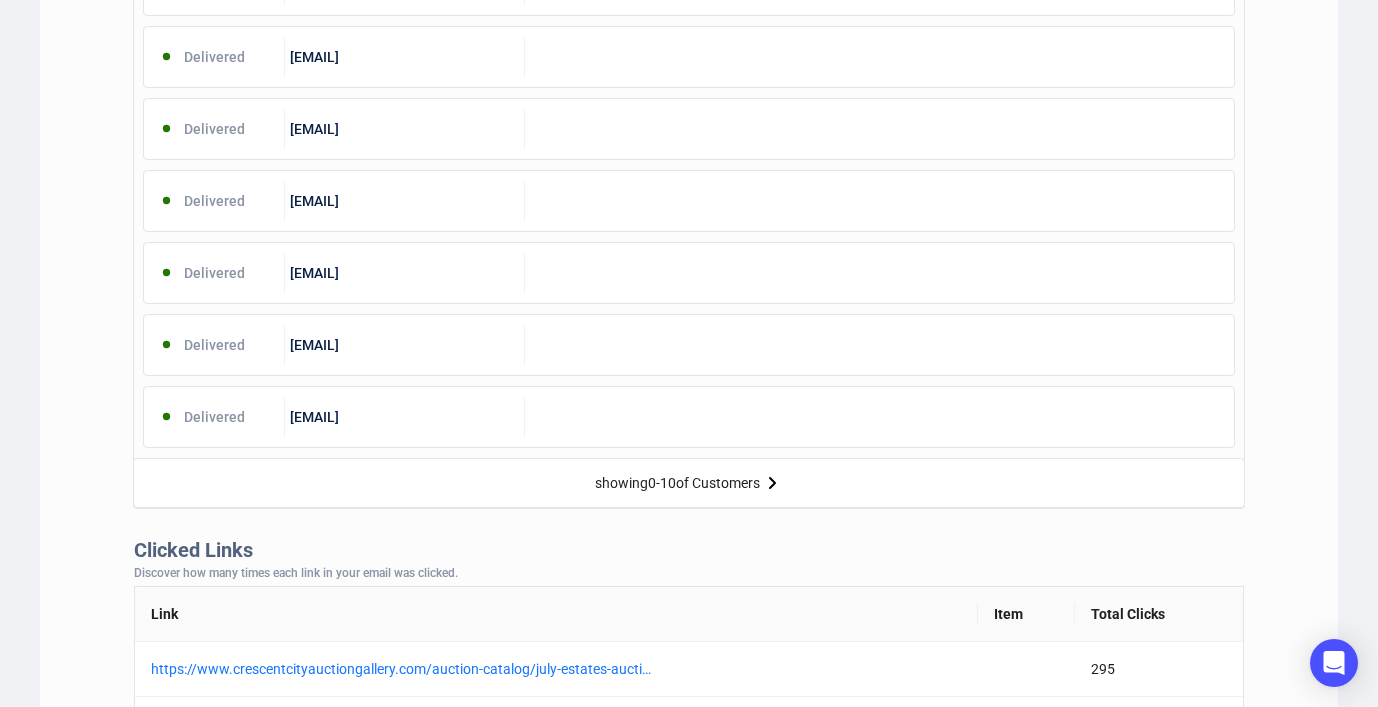 scroll, scrollTop: 0, scrollLeft: 0, axis: both 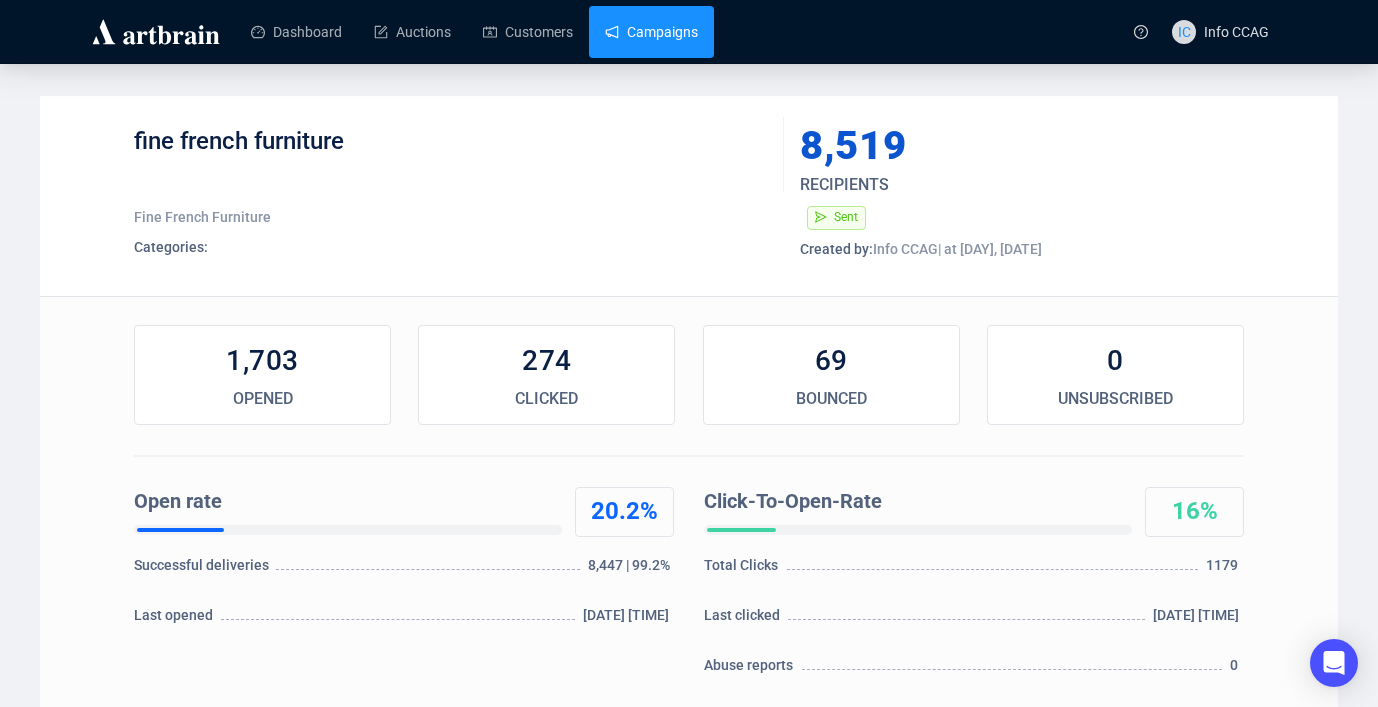 click on "Campaigns" at bounding box center (651, 32) 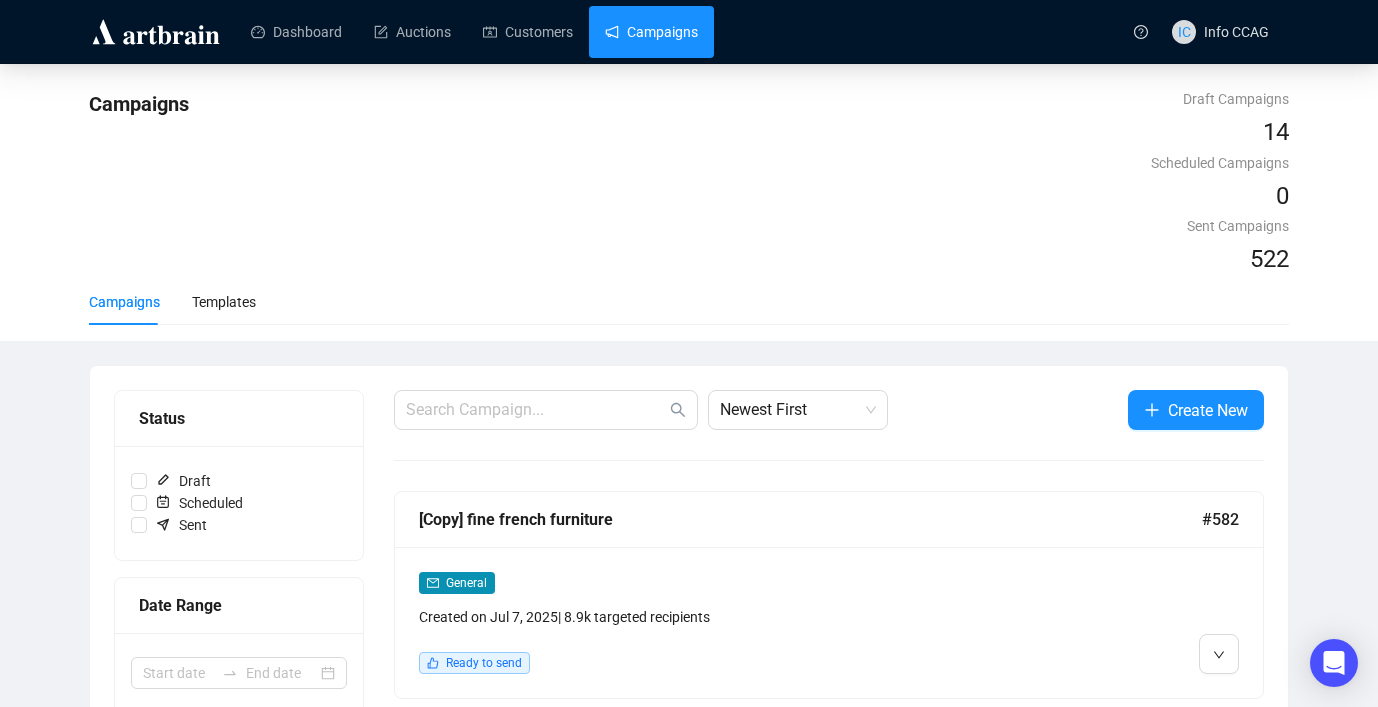 scroll, scrollTop: 200, scrollLeft: 0, axis: vertical 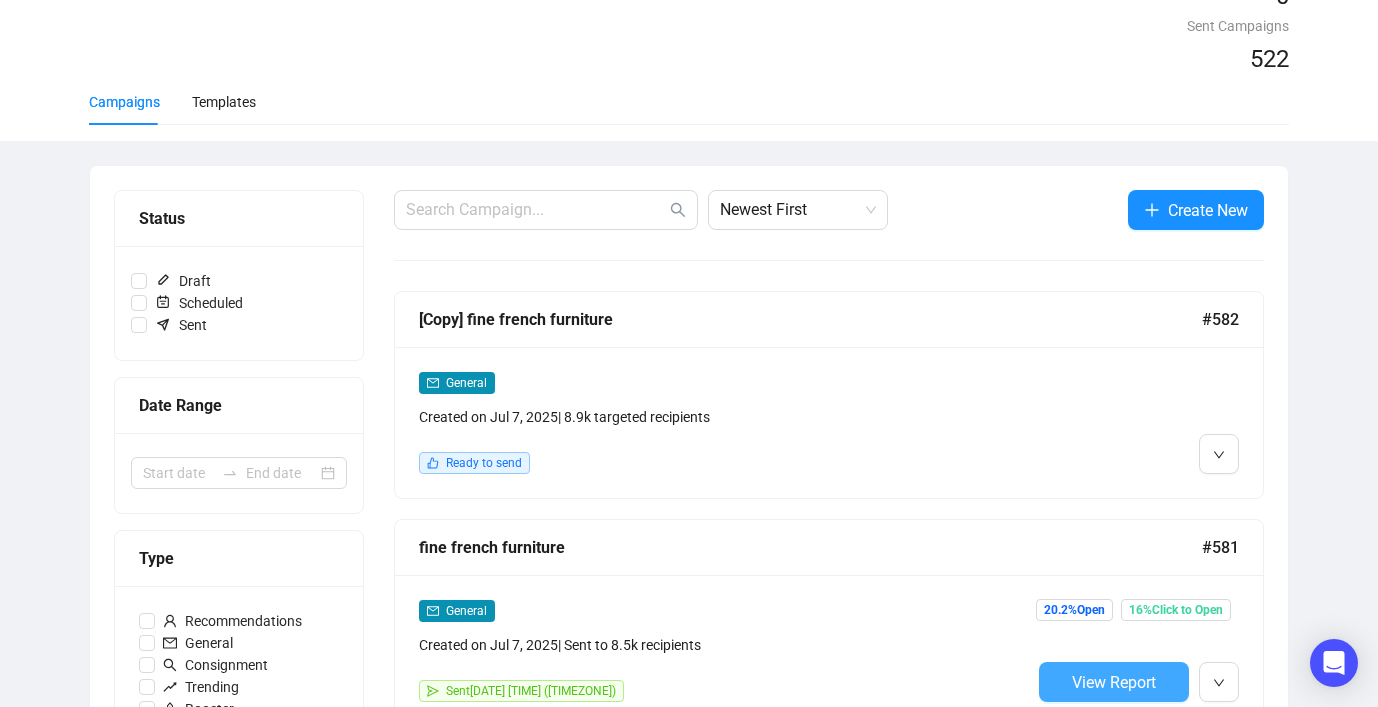 click on "View Report" at bounding box center (1114, 682) 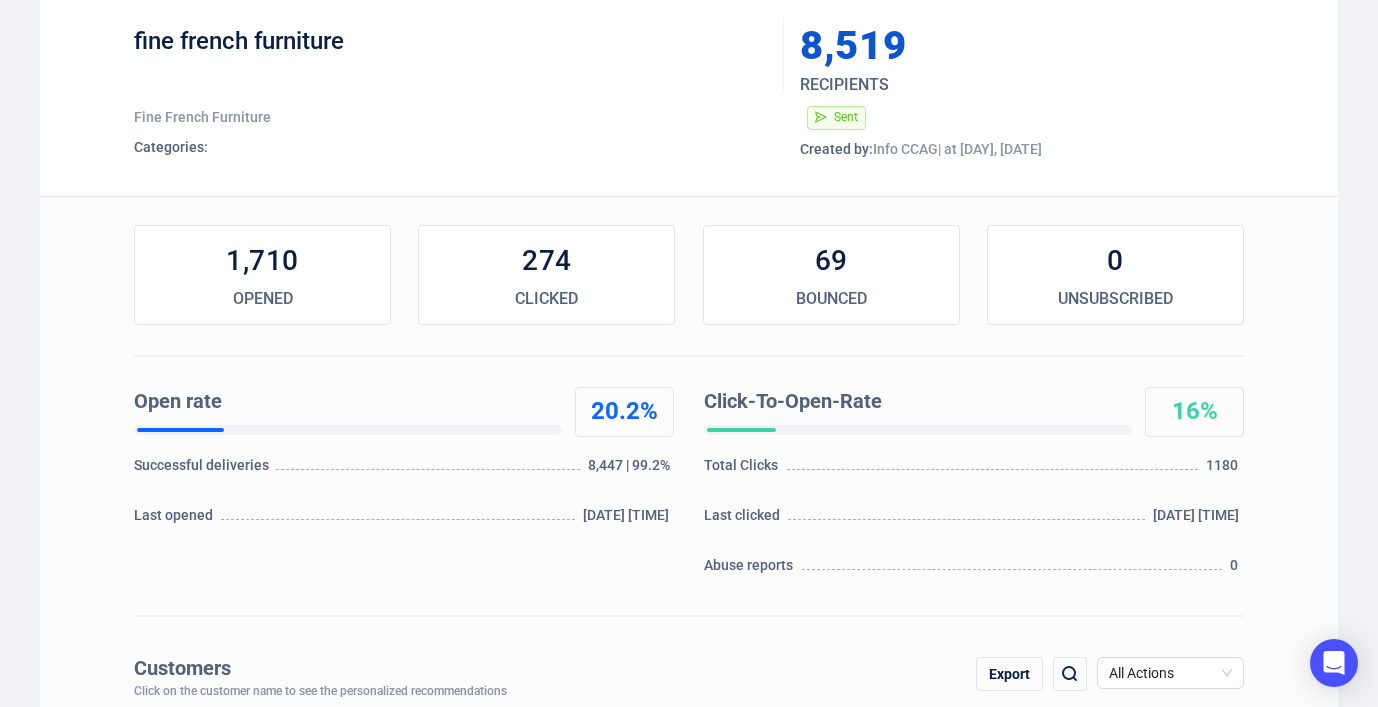 scroll, scrollTop: 0, scrollLeft: 0, axis: both 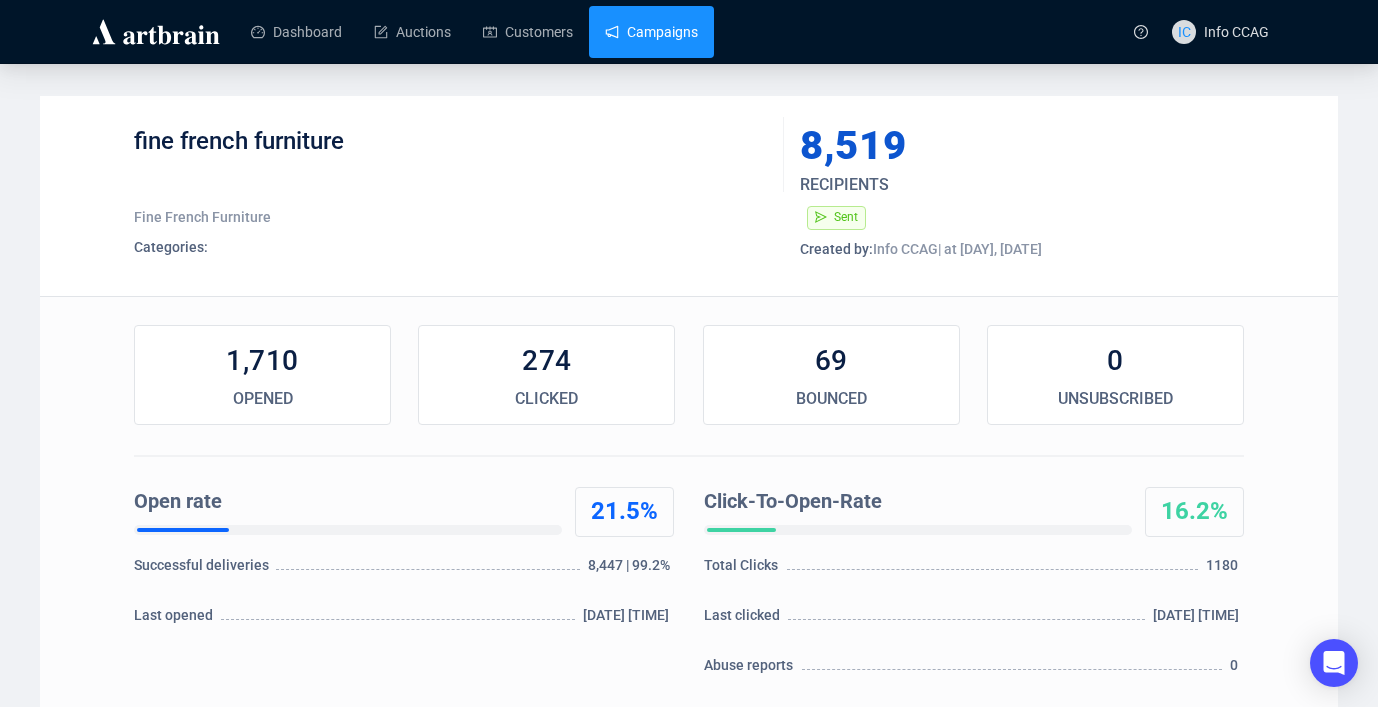click on "Campaigns" at bounding box center [651, 32] 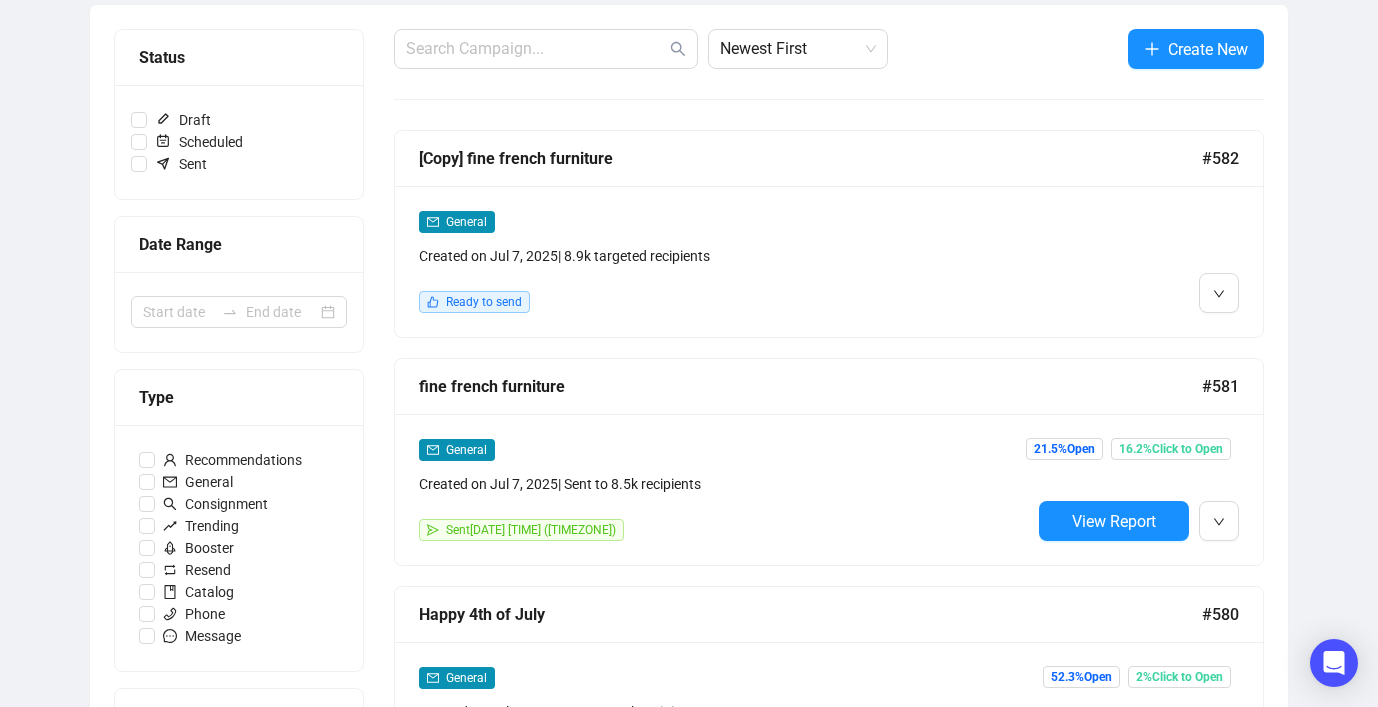 scroll, scrollTop: 400, scrollLeft: 0, axis: vertical 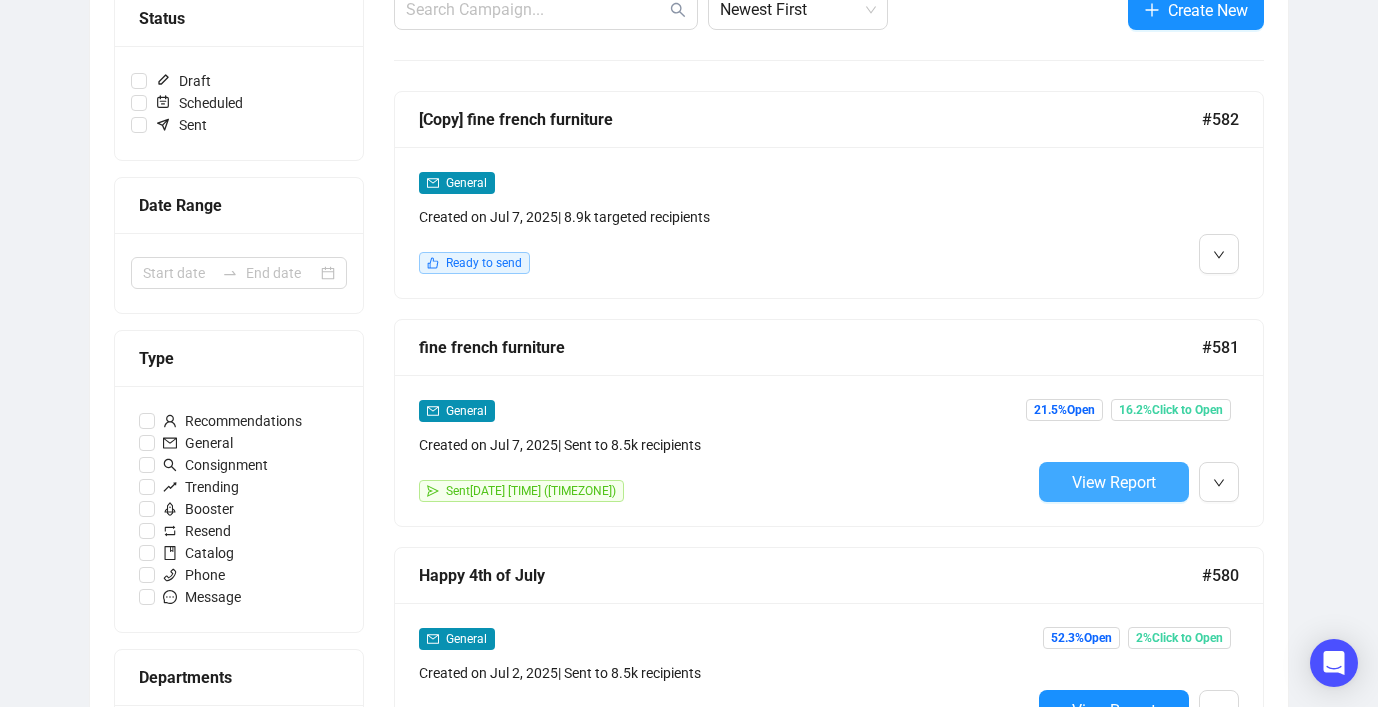 click on "View Report" at bounding box center [1114, 482] 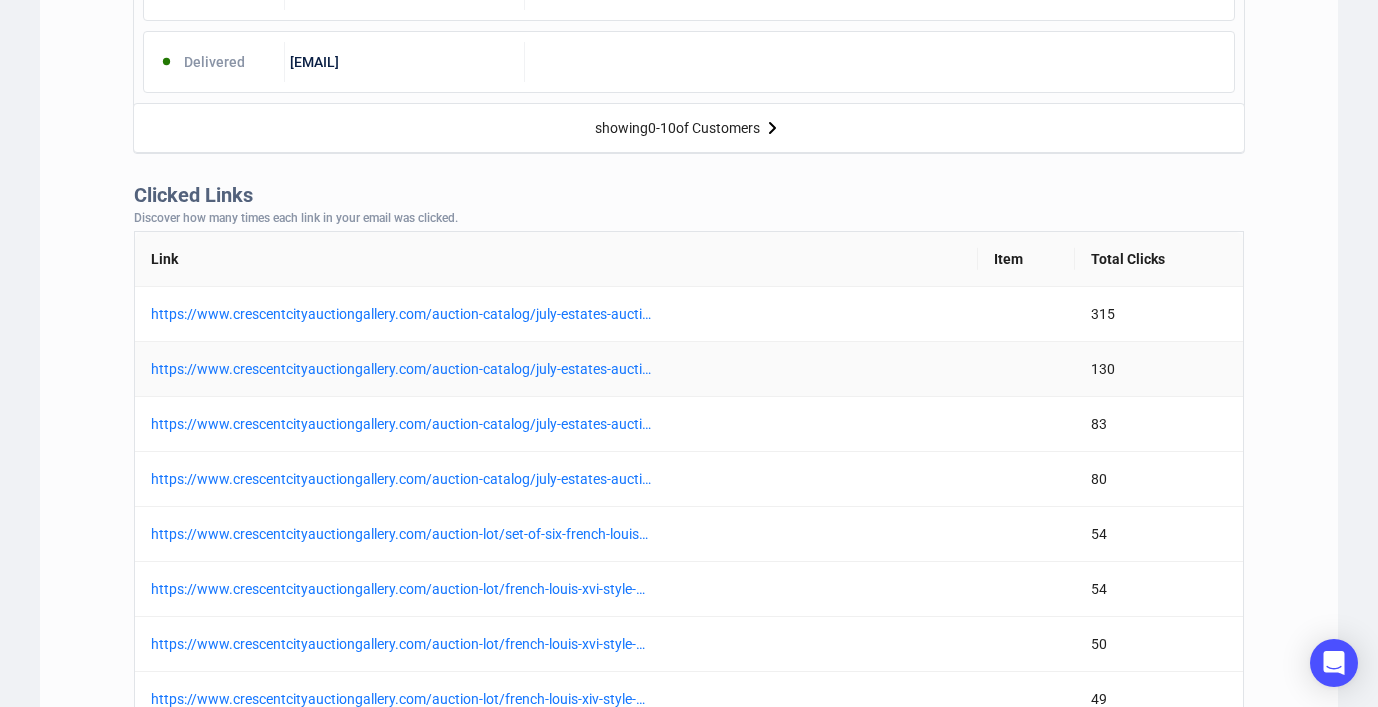 scroll, scrollTop: 1100, scrollLeft: 0, axis: vertical 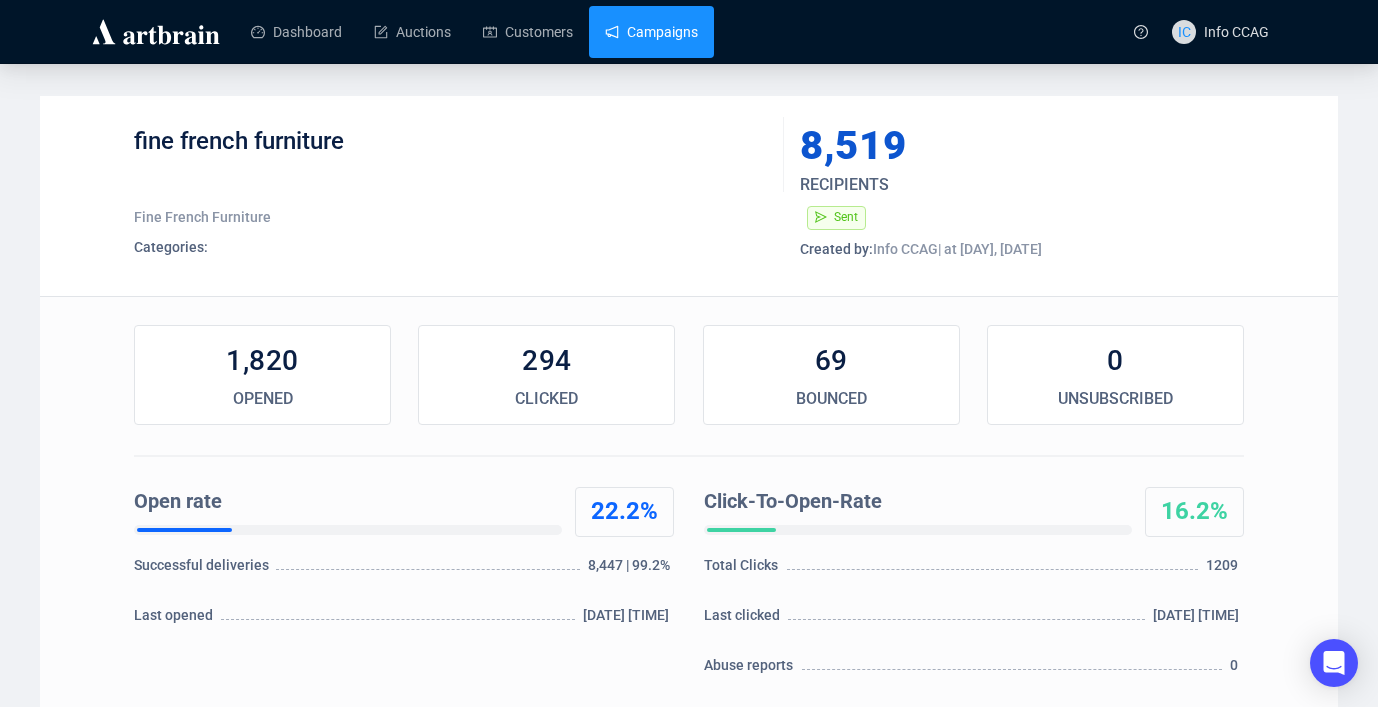 click on "Campaigns" at bounding box center [651, 32] 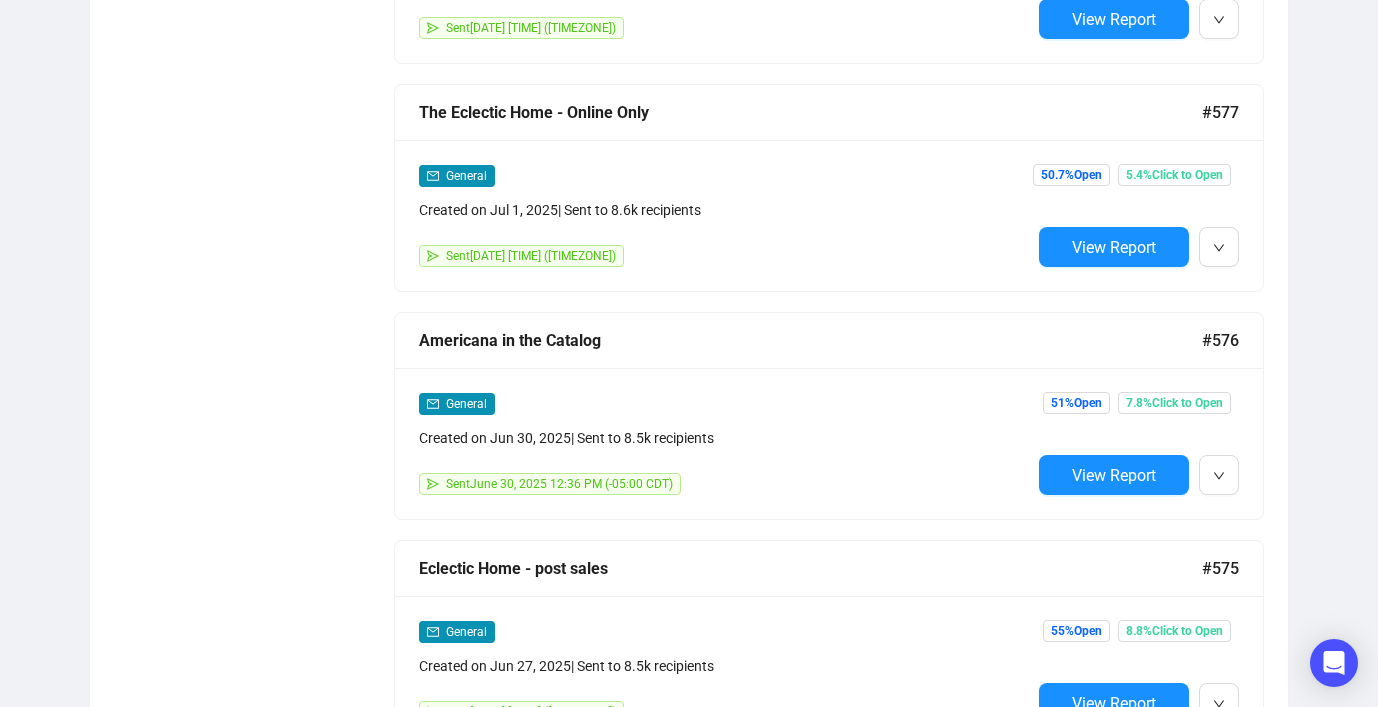 scroll, scrollTop: 1600, scrollLeft: 0, axis: vertical 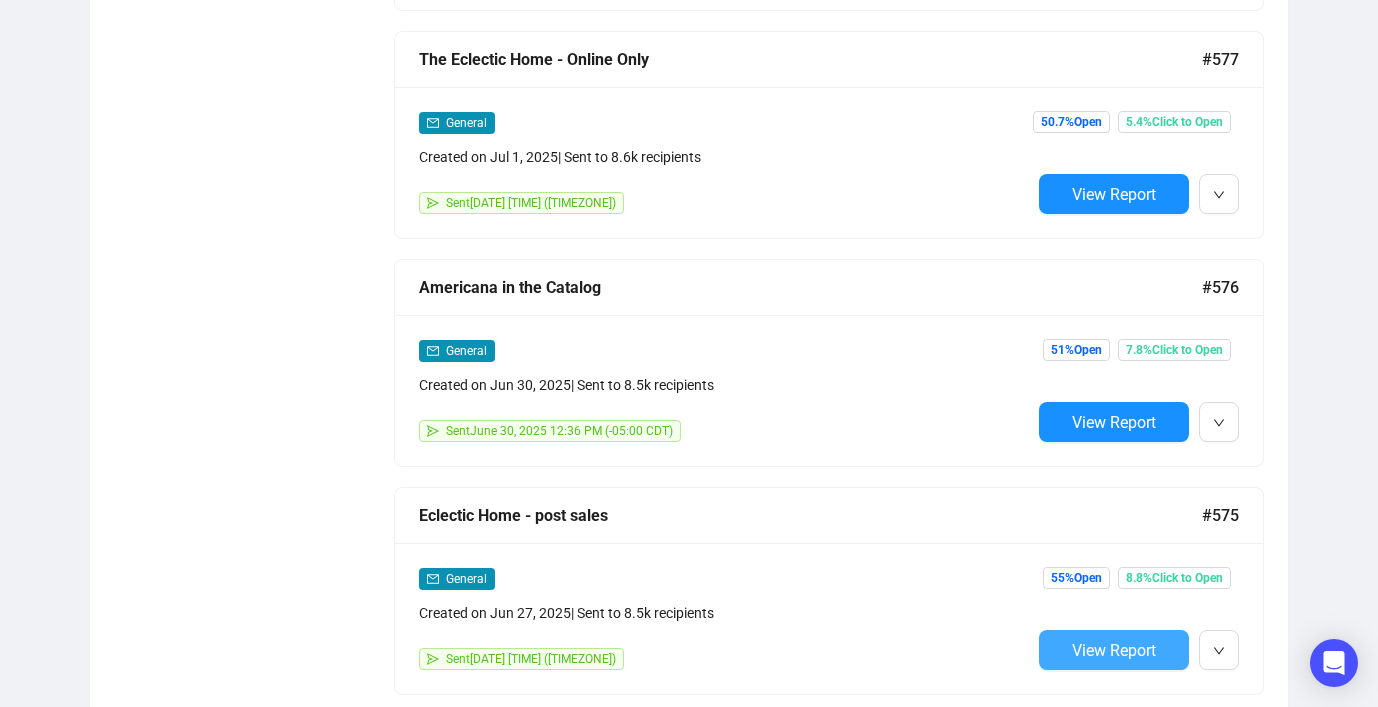 click on "View Report" at bounding box center [1114, 650] 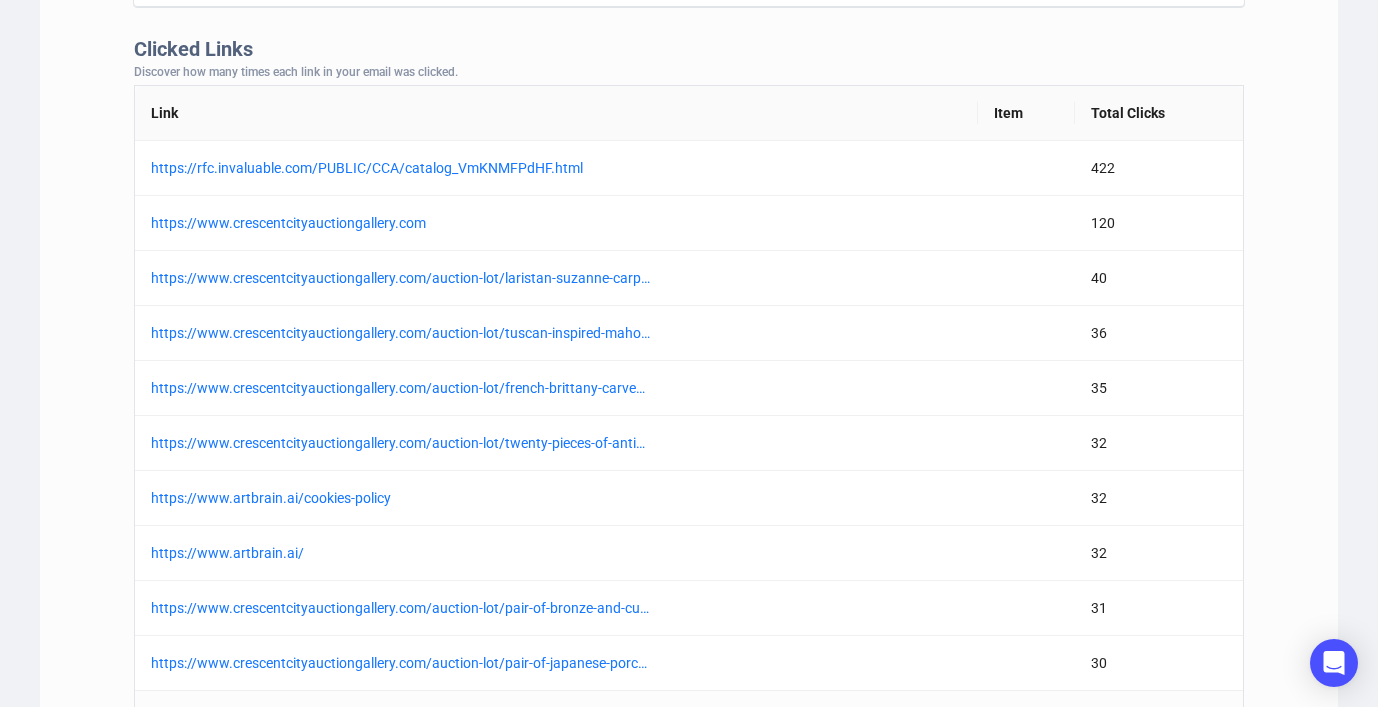 scroll, scrollTop: 1600, scrollLeft: 0, axis: vertical 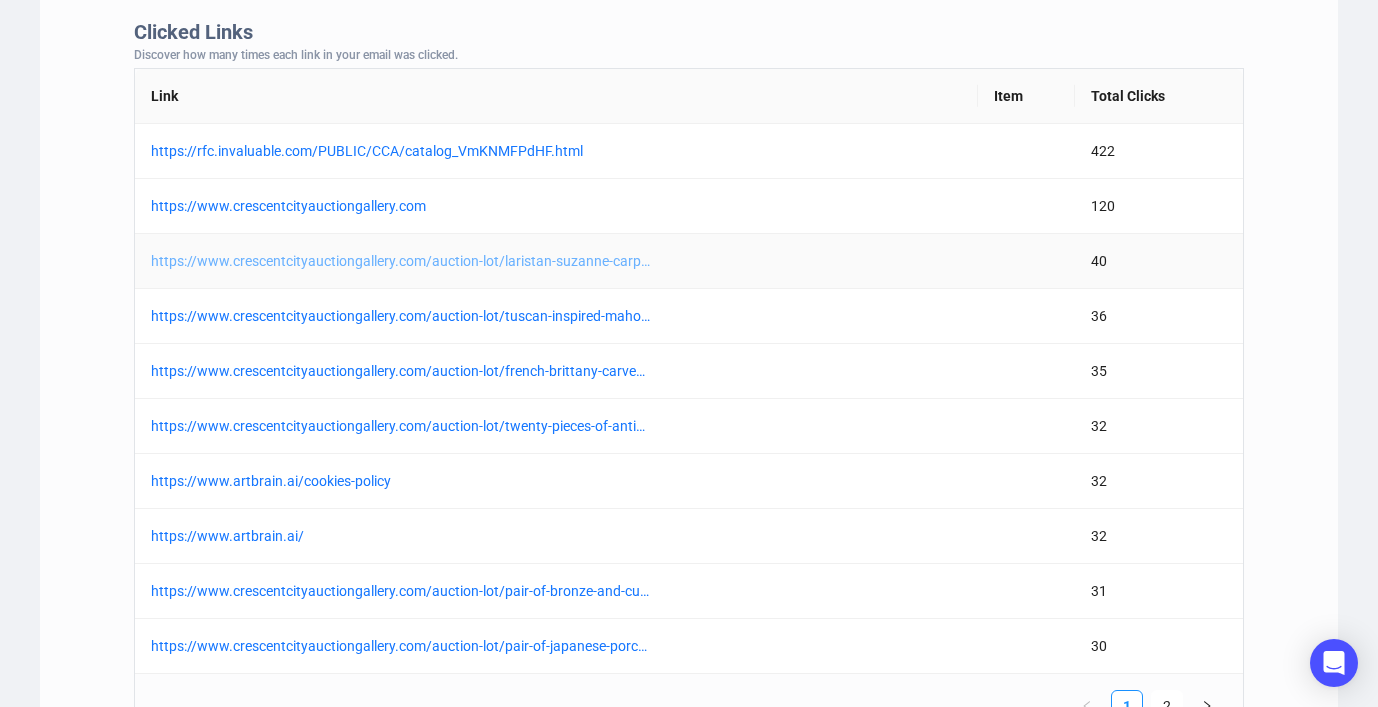 click on "https://www.crescentcityauctiongallery.com/auction-lot/laristan-suzanne-carpet-6-x-8-10_d4e4955b5d" at bounding box center [401, 261] 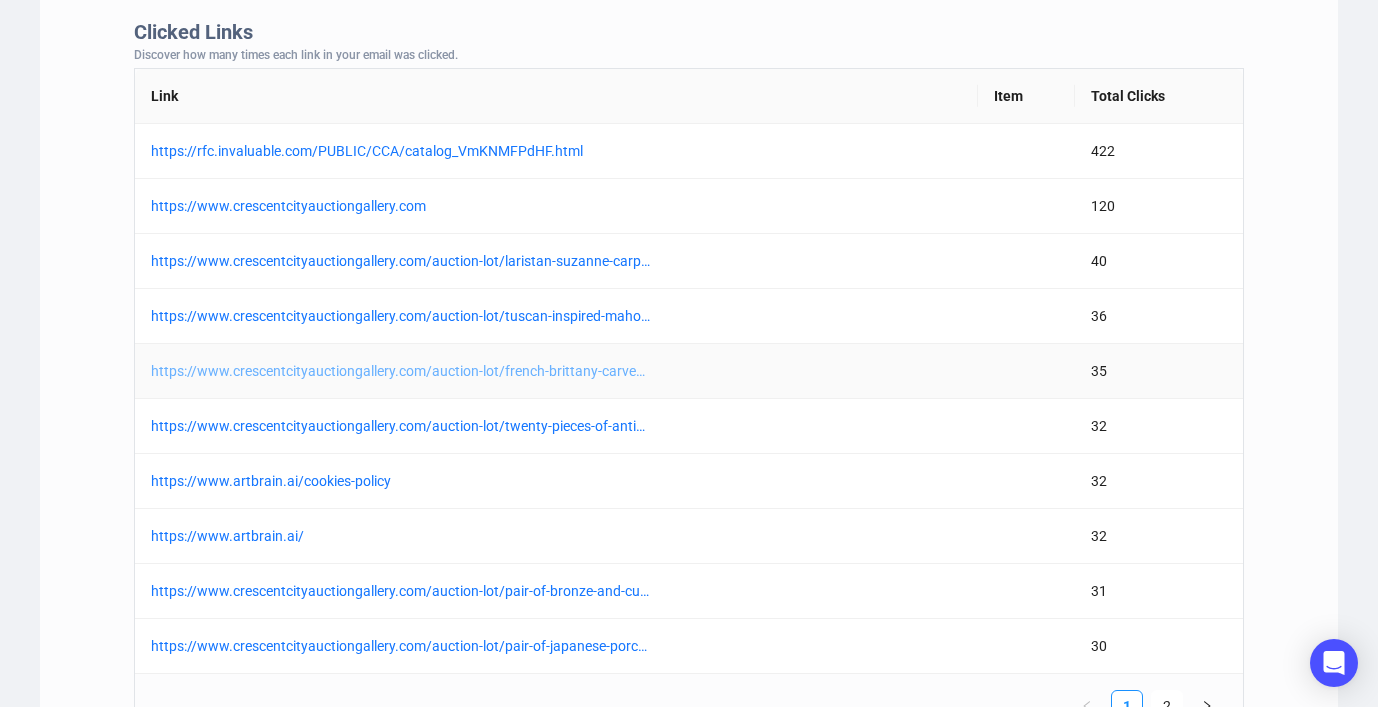 click on "https://www.crescentcityauctiongallery.com/auction-lot/french-brittany-carved-walnut-coffer-18th-c-h-34-_f2f46298a6" at bounding box center [401, 371] 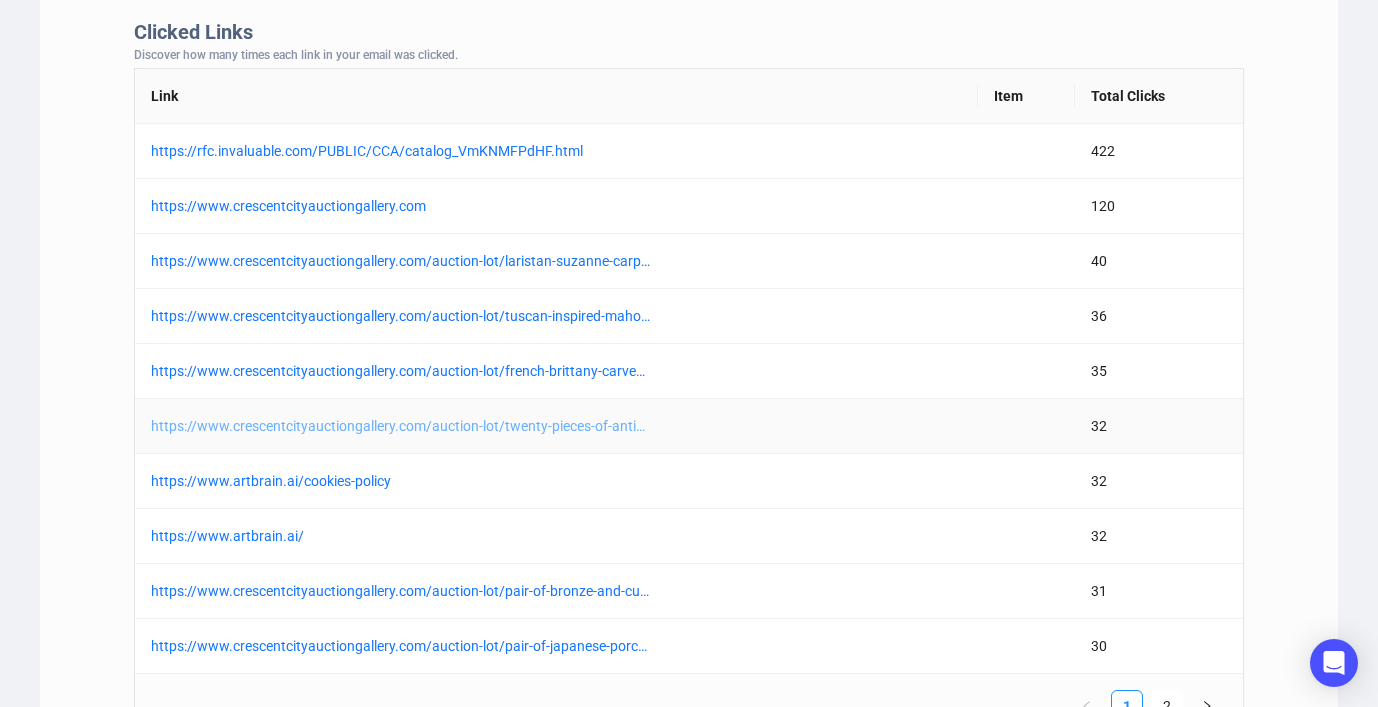 click on "https://www.crescentcityauctiongallery.com/auction-lot/twenty-pieces-of-antique-etched-flint-glass-early_c77481a871" at bounding box center [401, 426] 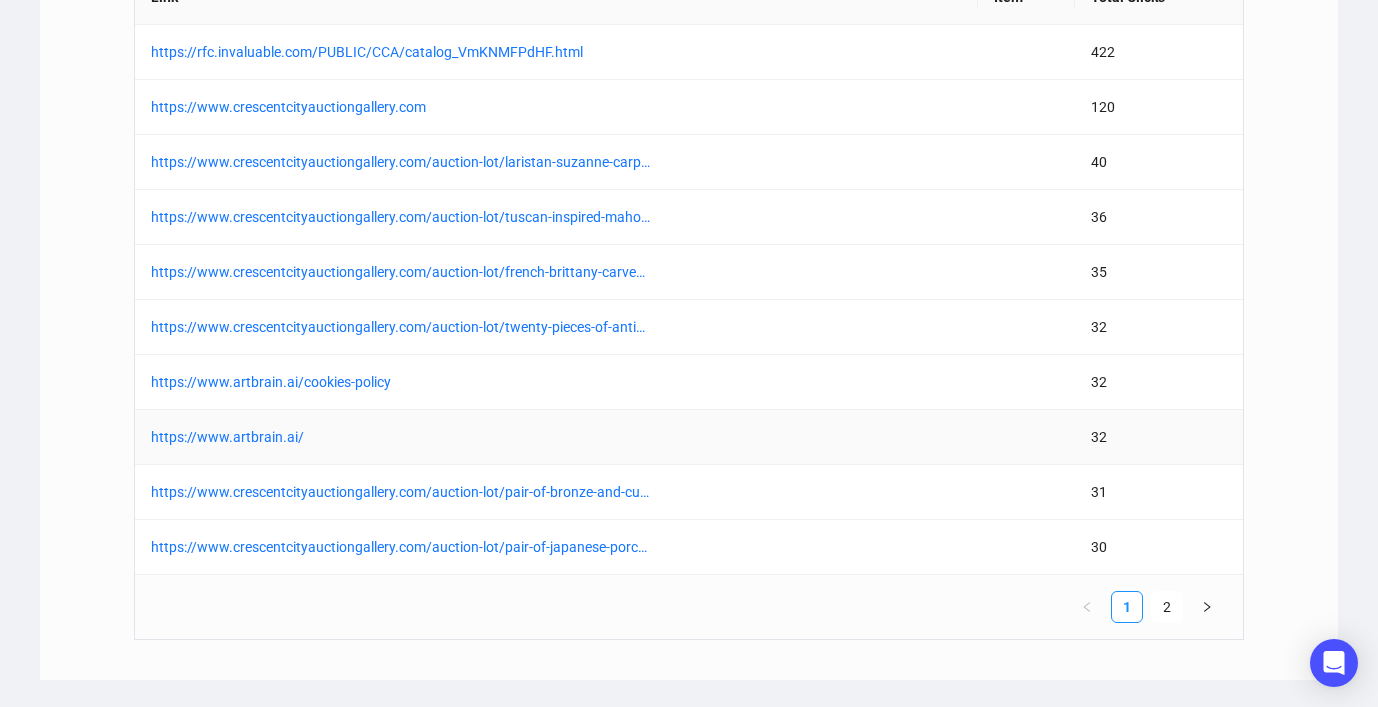 scroll, scrollTop: 1700, scrollLeft: 0, axis: vertical 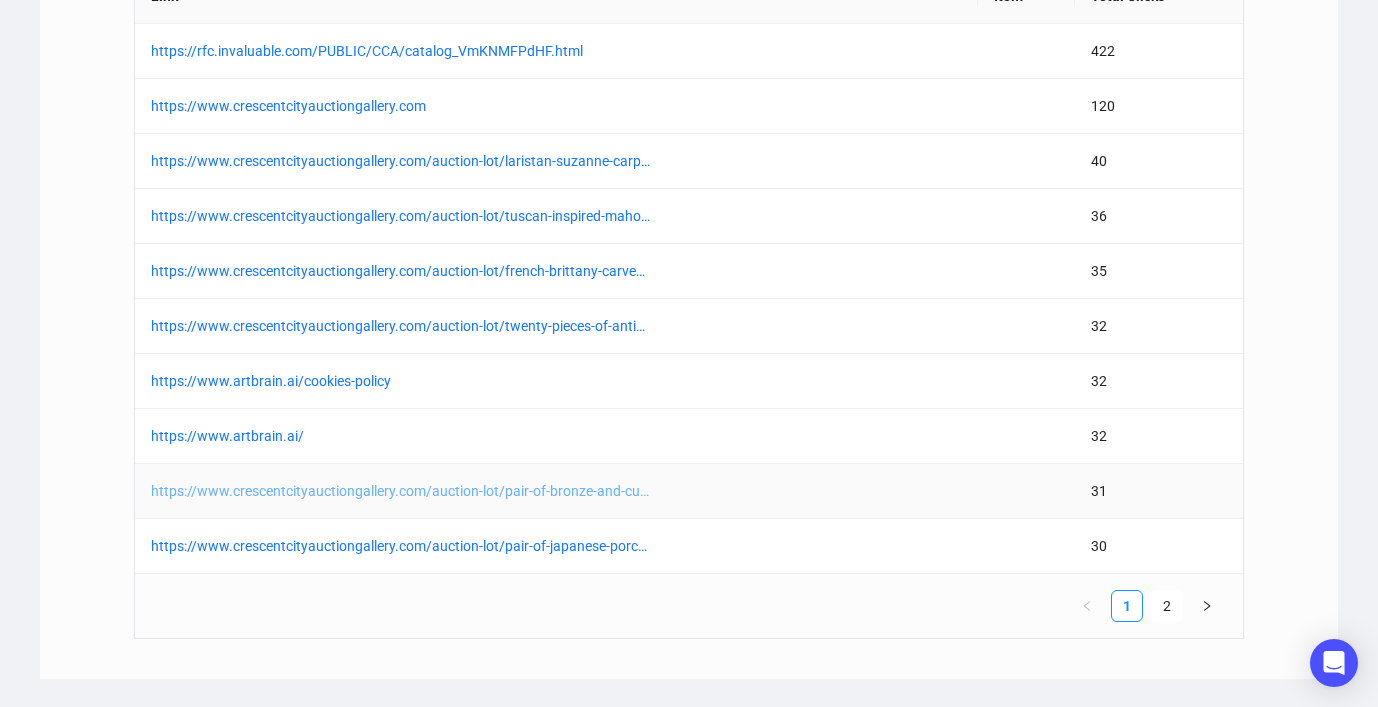 click on "https://www.crescentcityauctiongallery.com/auction-lot/pair-of-bronze-and-cut-glass-trumpet-vases-late-1_4ef427e9e1" at bounding box center [401, 491] 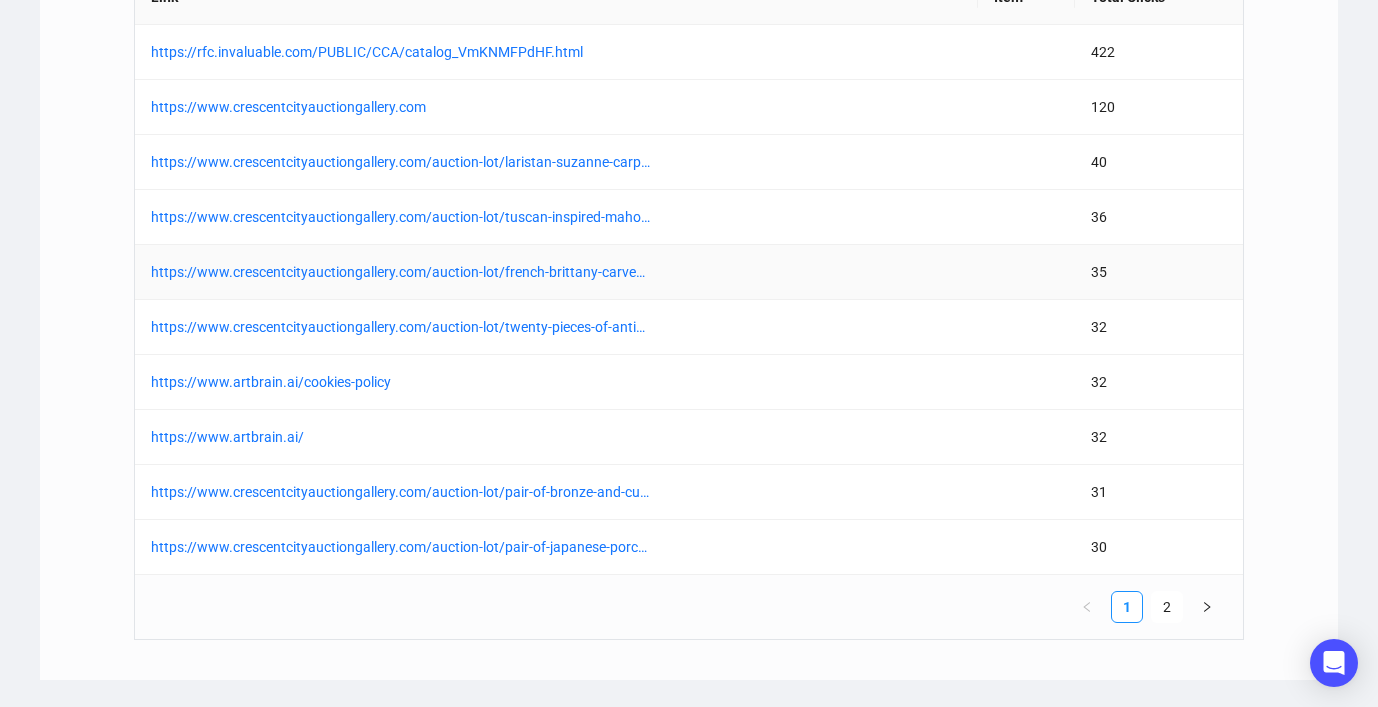 scroll, scrollTop: 1700, scrollLeft: 0, axis: vertical 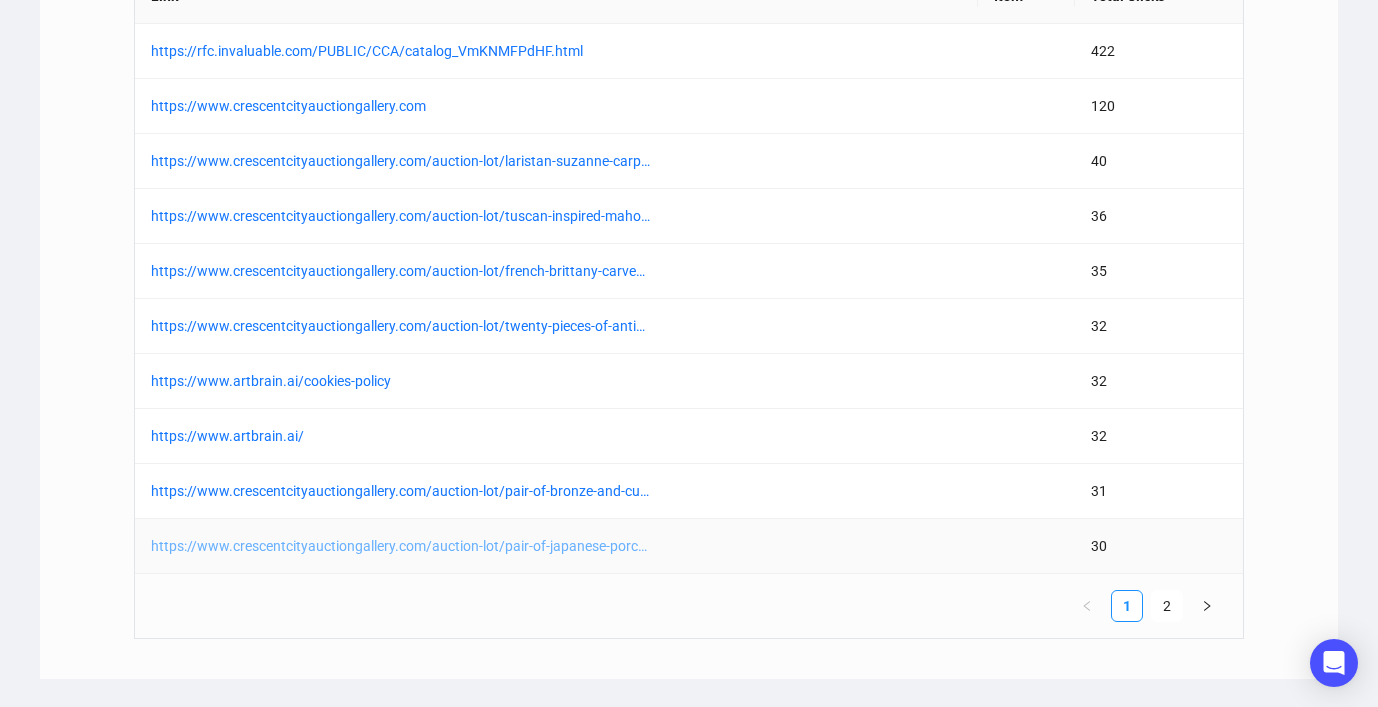 click on "https://www.crescentcityauctiongallery.com/auction-lot/pair-of-japanese-porcelain-frogs-20th-c-larger-h-_2794221b95" at bounding box center [401, 546] 